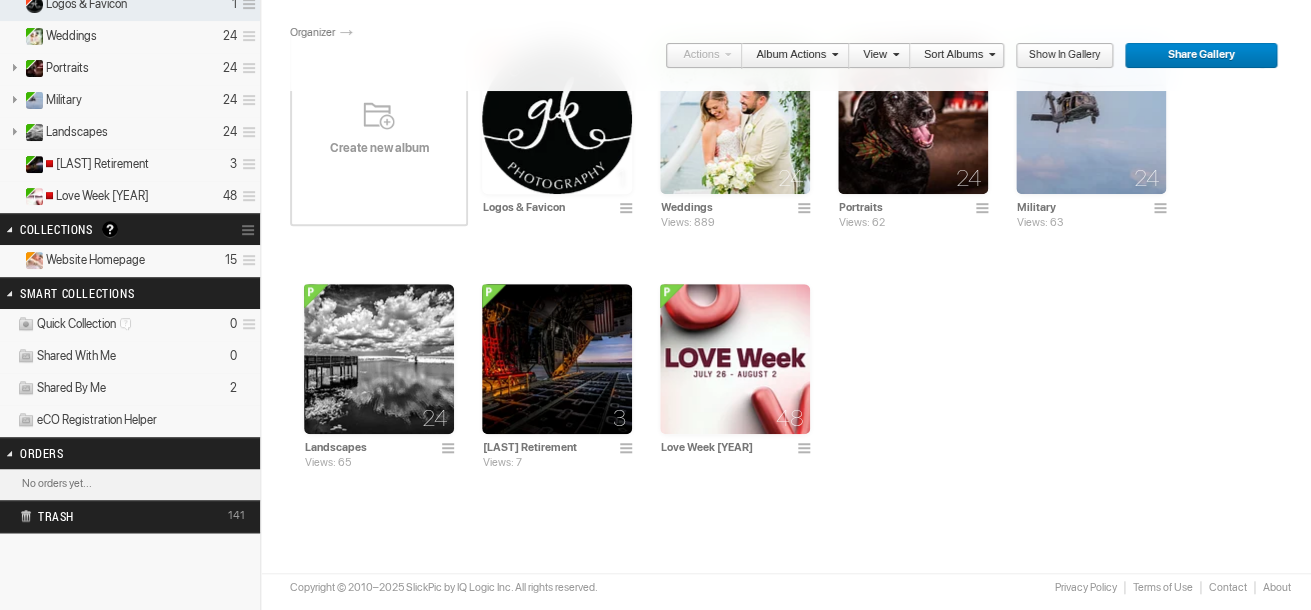 scroll, scrollTop: 227, scrollLeft: 0, axis: vertical 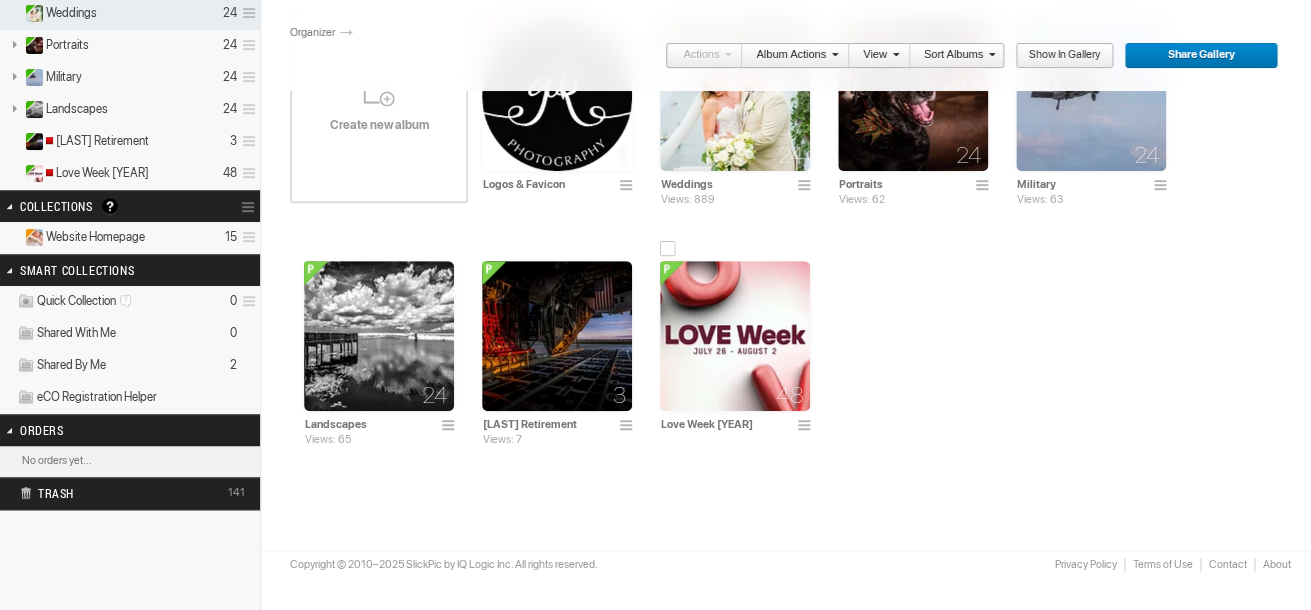 click at bounding box center (735, 336) 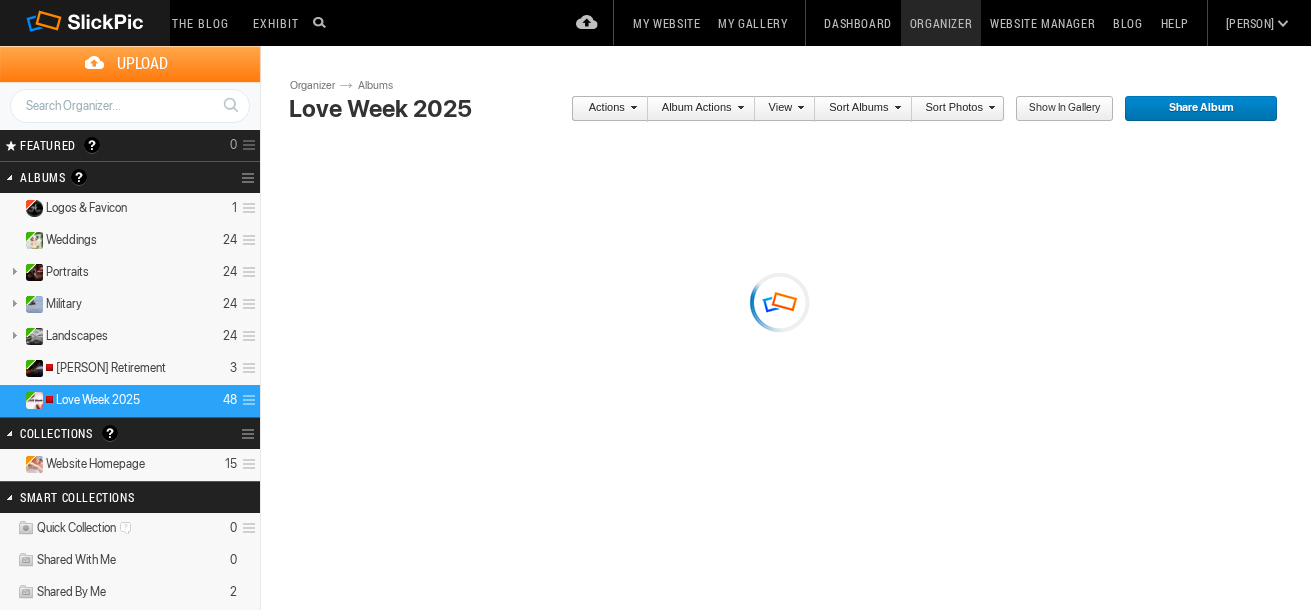 scroll, scrollTop: 0, scrollLeft: 0, axis: both 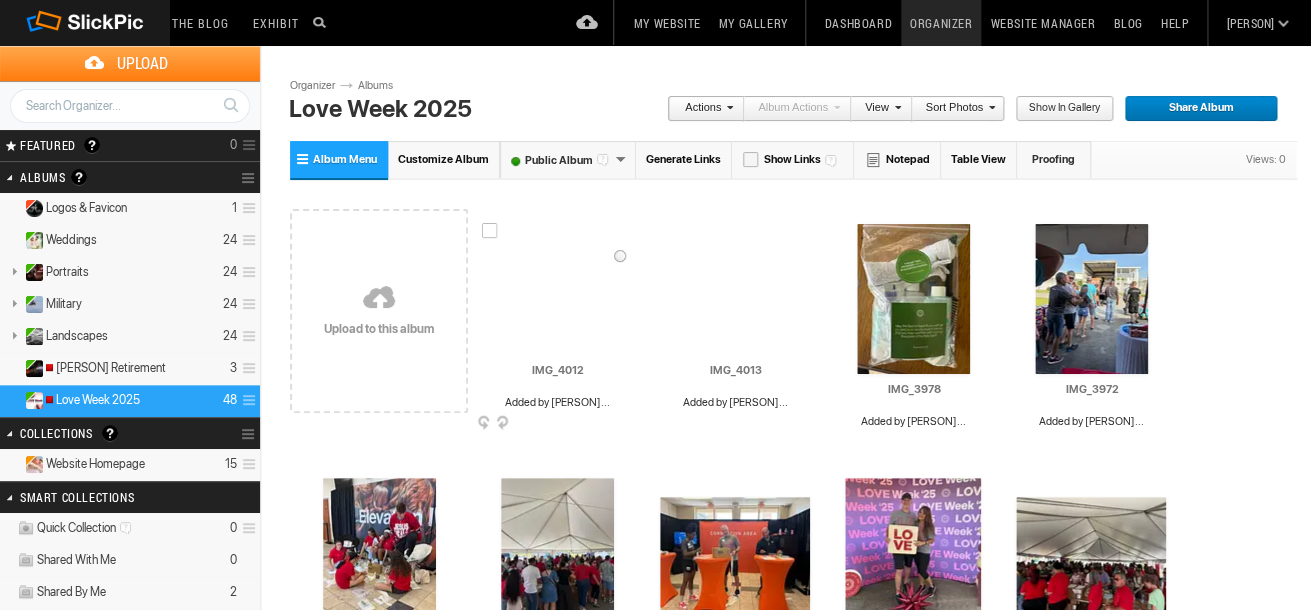 click at bounding box center [490, 231] 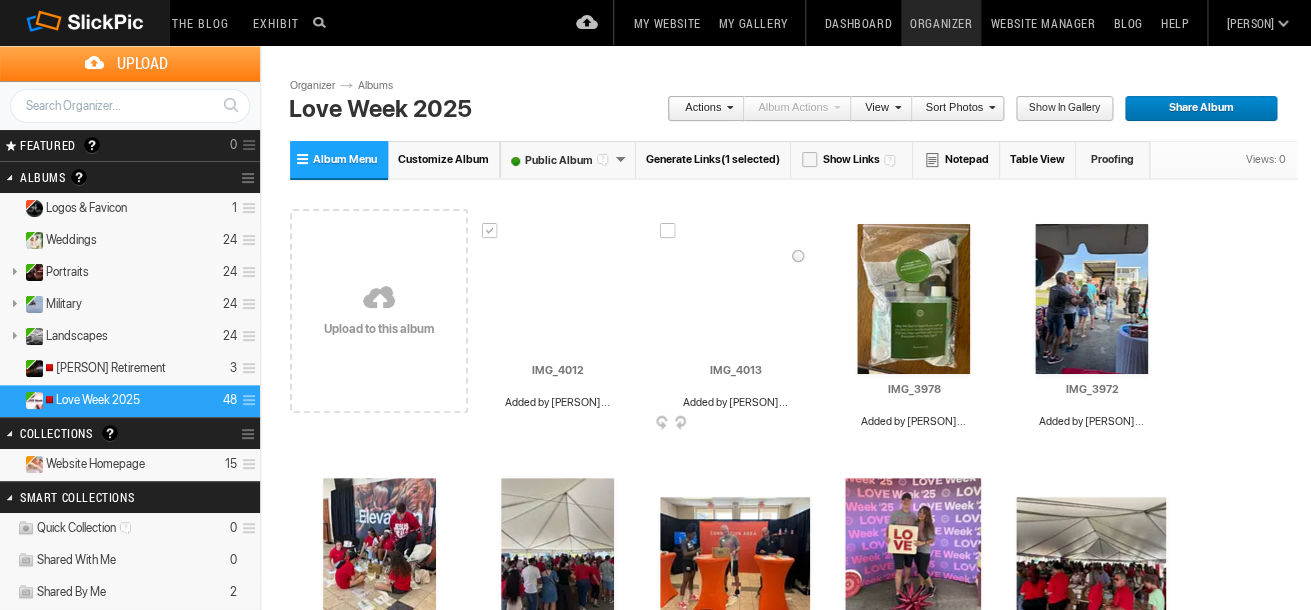 click on "Drop your photos here Upload to this album
AI IMG_4012 Added by [PERSON]...
HTML:
Direct:
Forum:
Photo ID:
22772683
More..." at bounding box center [793, 1454] 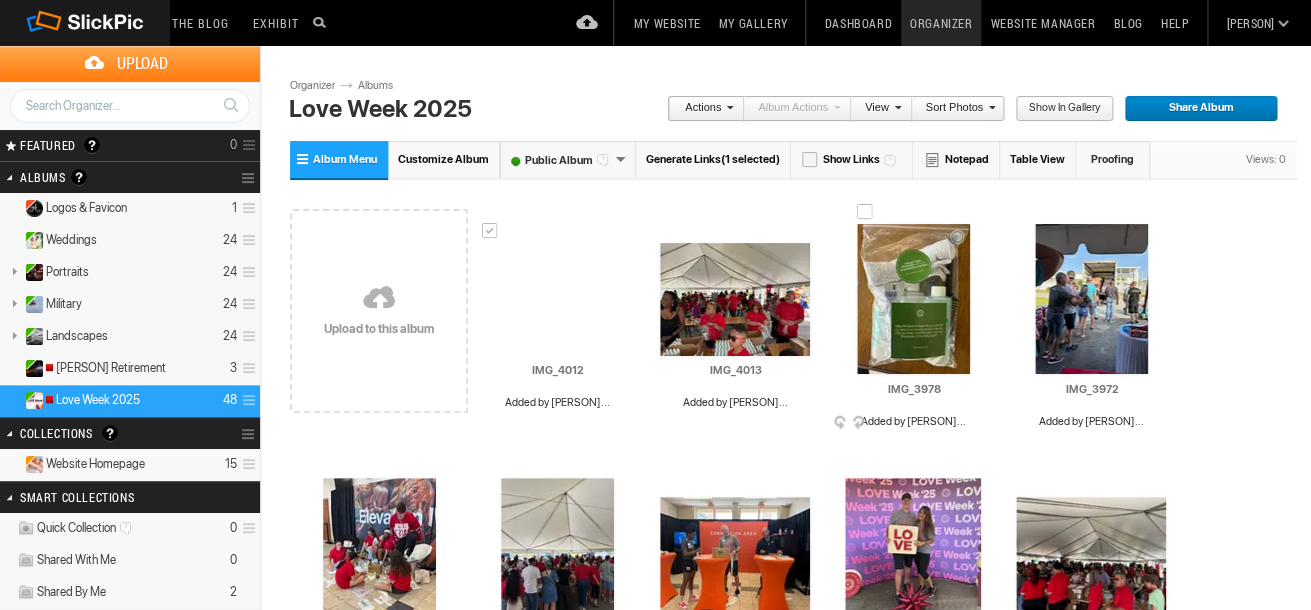 click at bounding box center [865, 212] 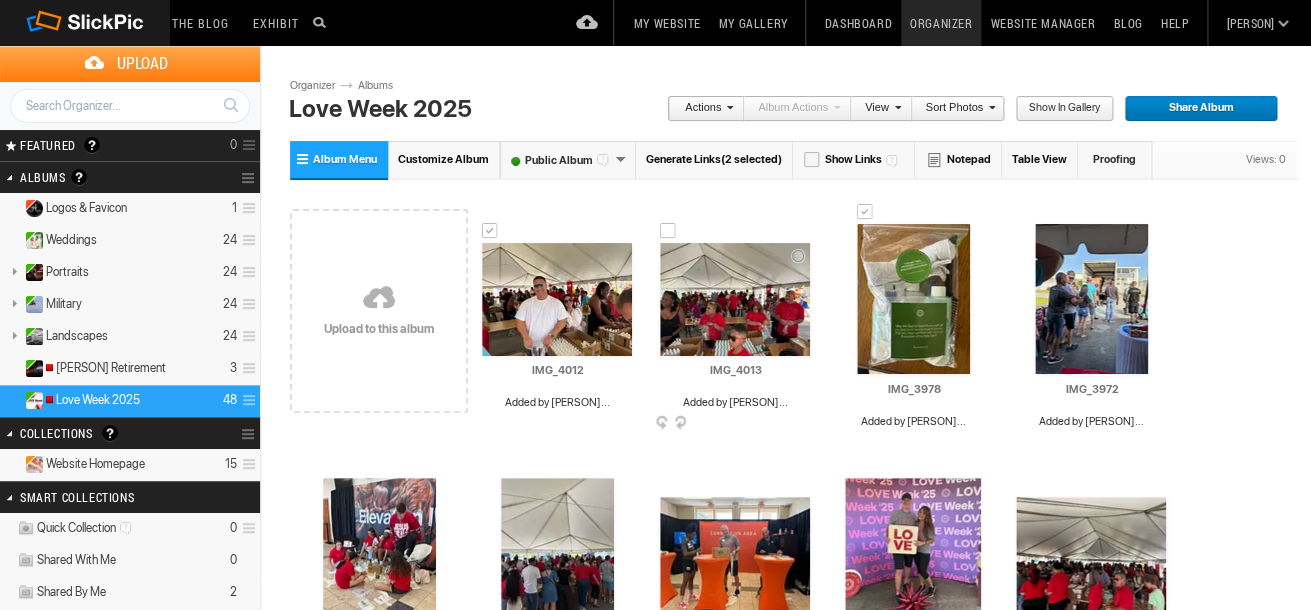 click at bounding box center [668, 231] 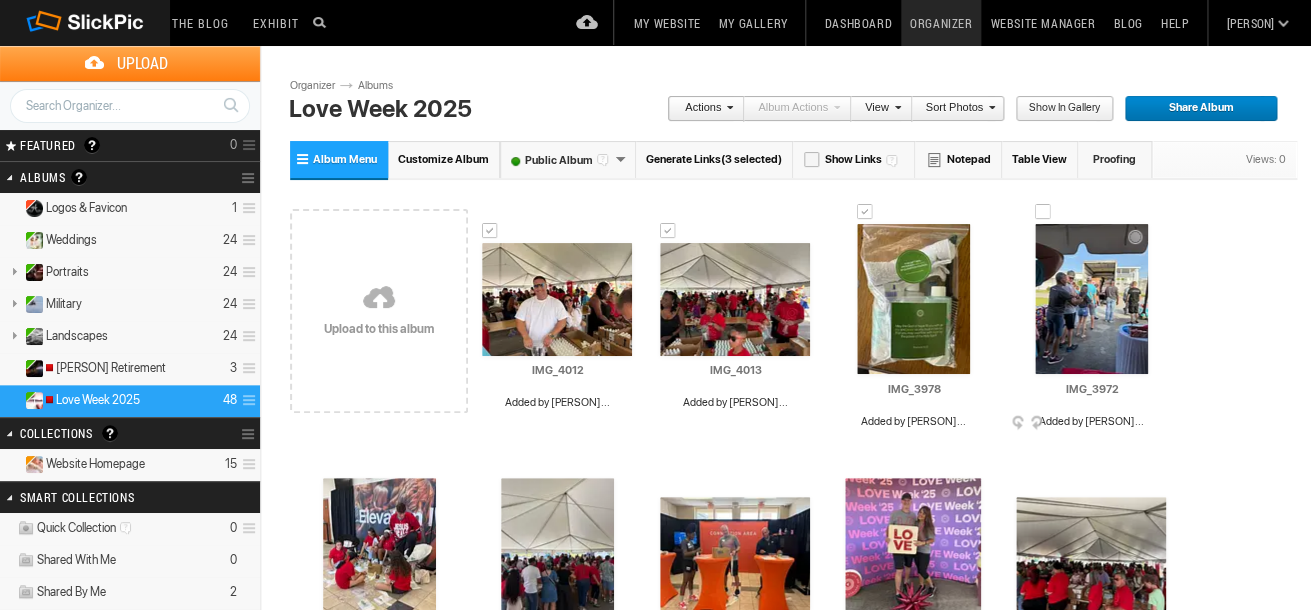 click at bounding box center (1043, 212) 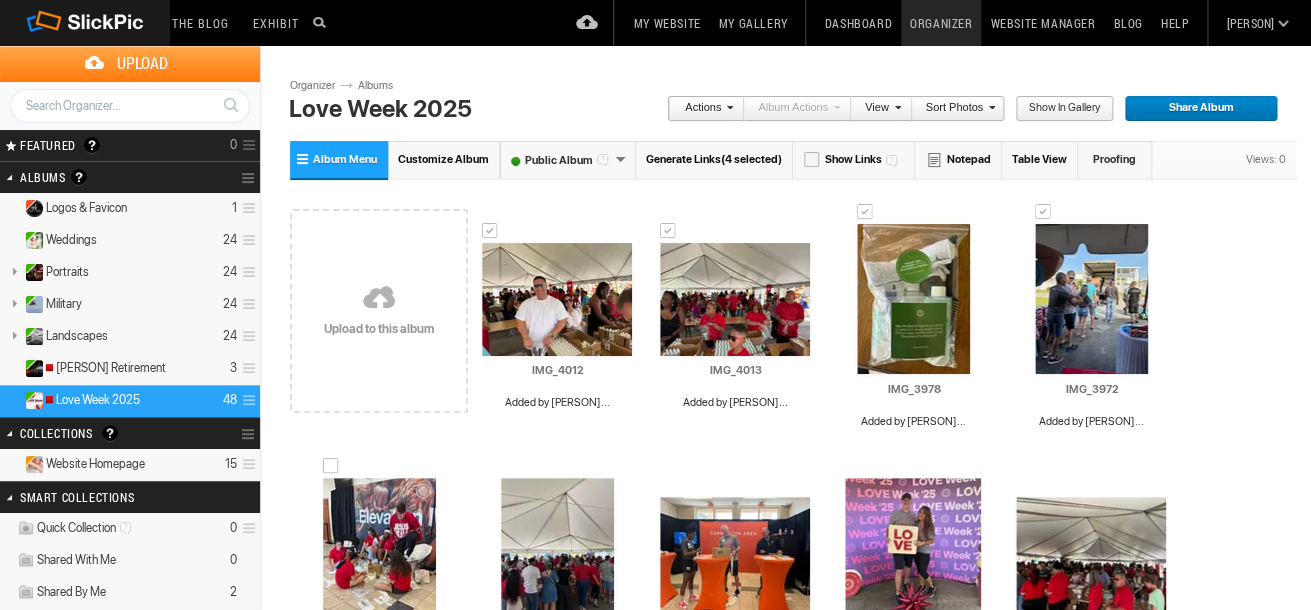 click at bounding box center [331, 466] 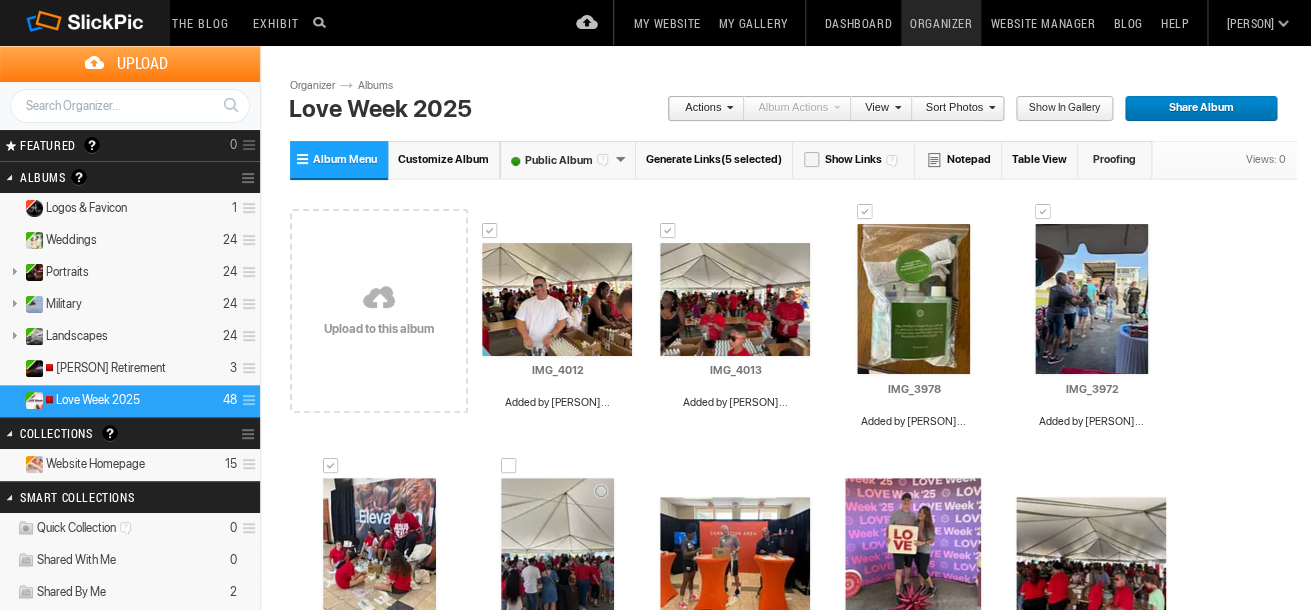click at bounding box center [509, 466] 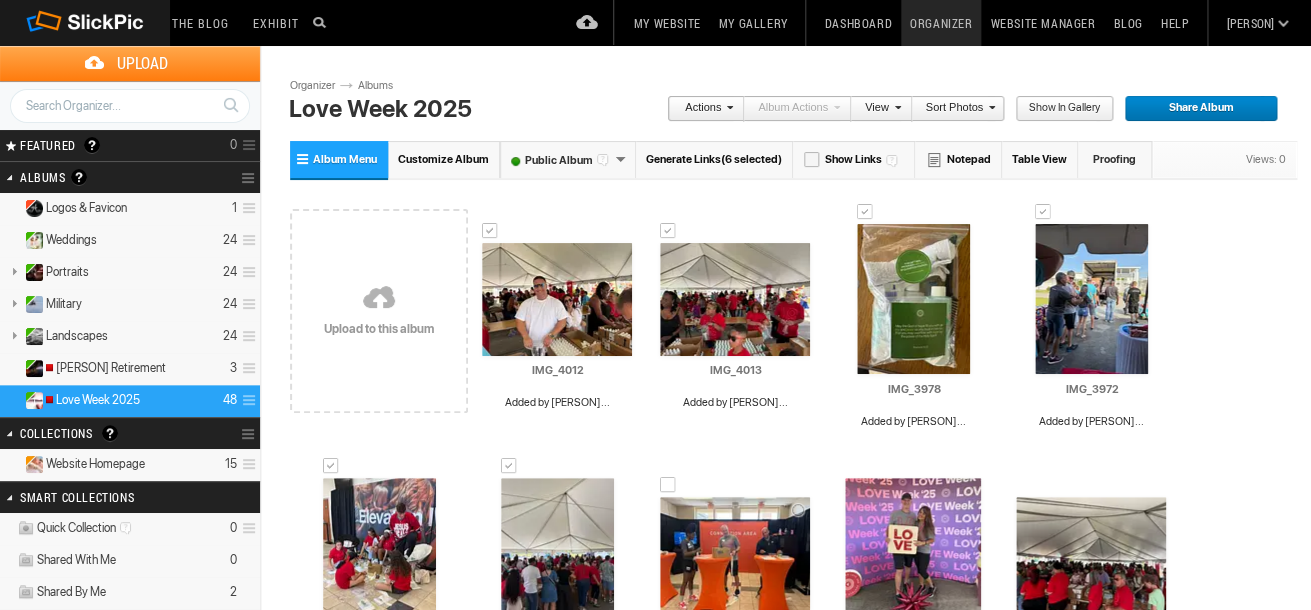 click at bounding box center (668, 485) 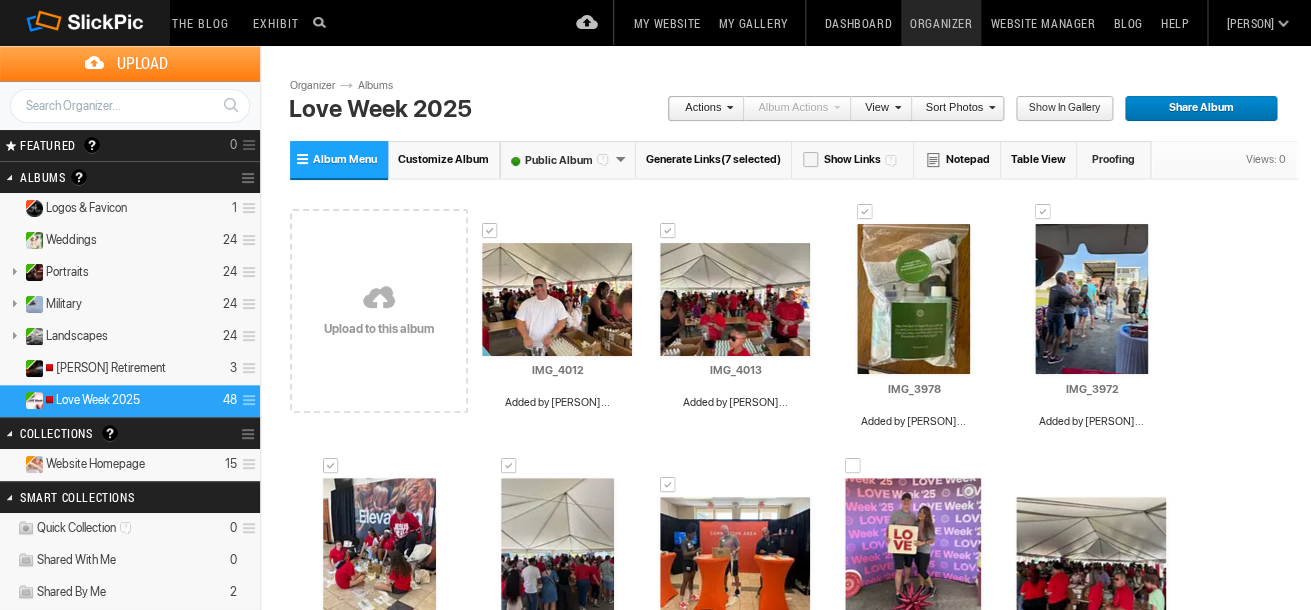 click at bounding box center [853, 466] 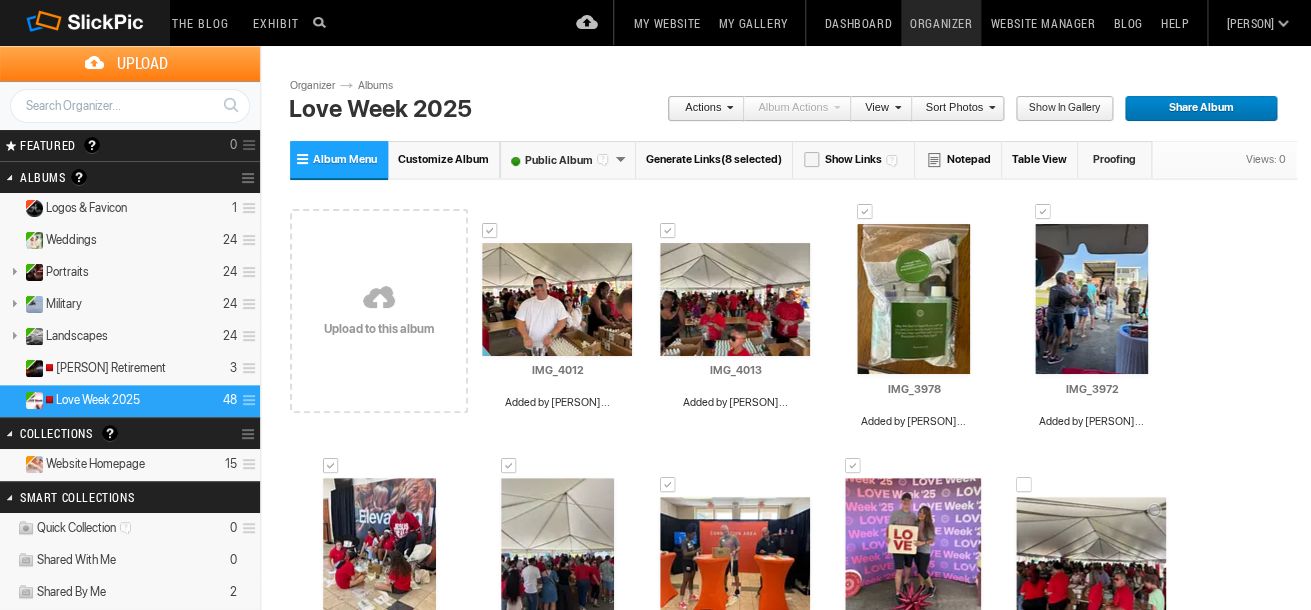 click at bounding box center [1024, 485] 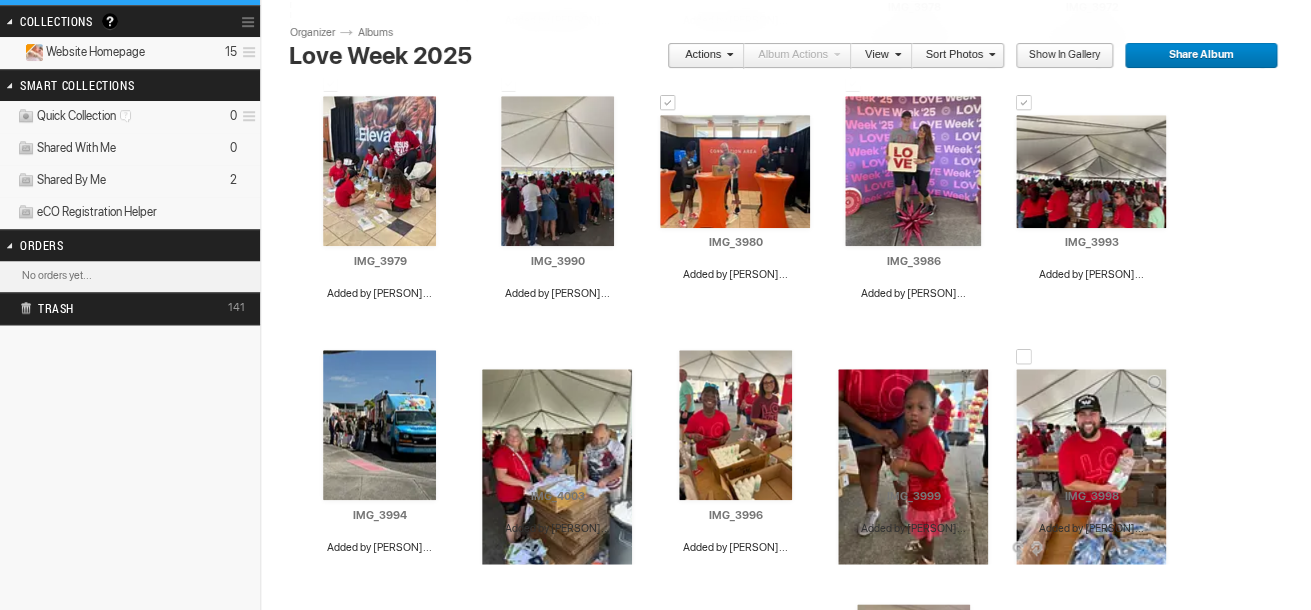scroll, scrollTop: 416, scrollLeft: 0, axis: vertical 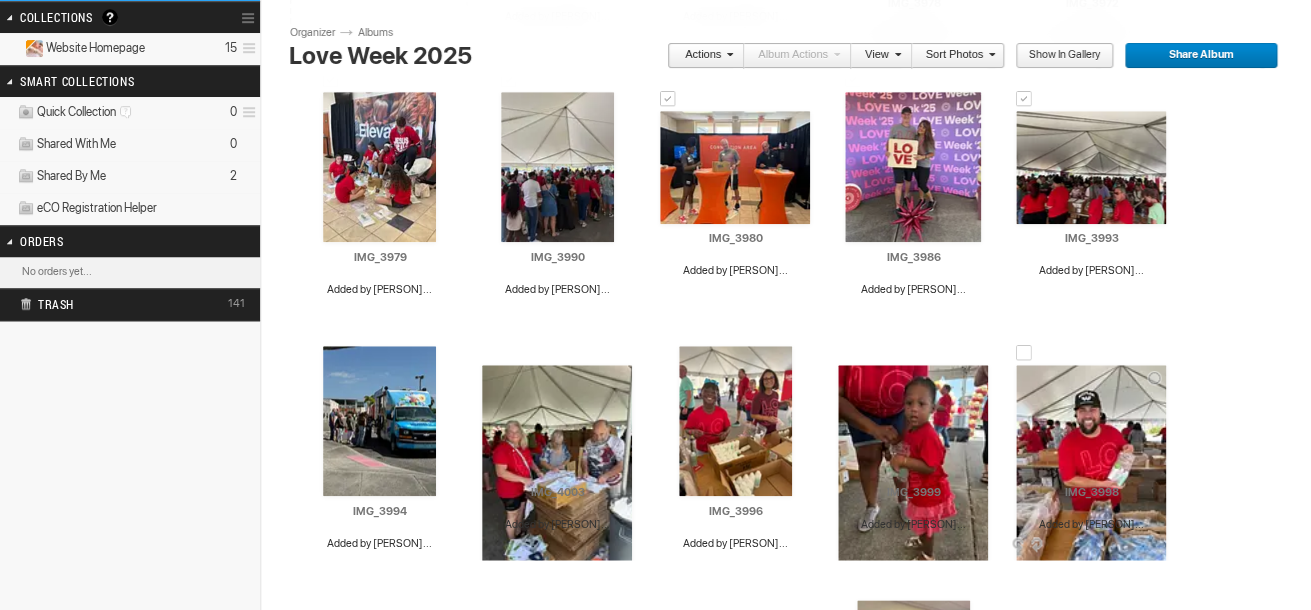 click at bounding box center [1024, 353] 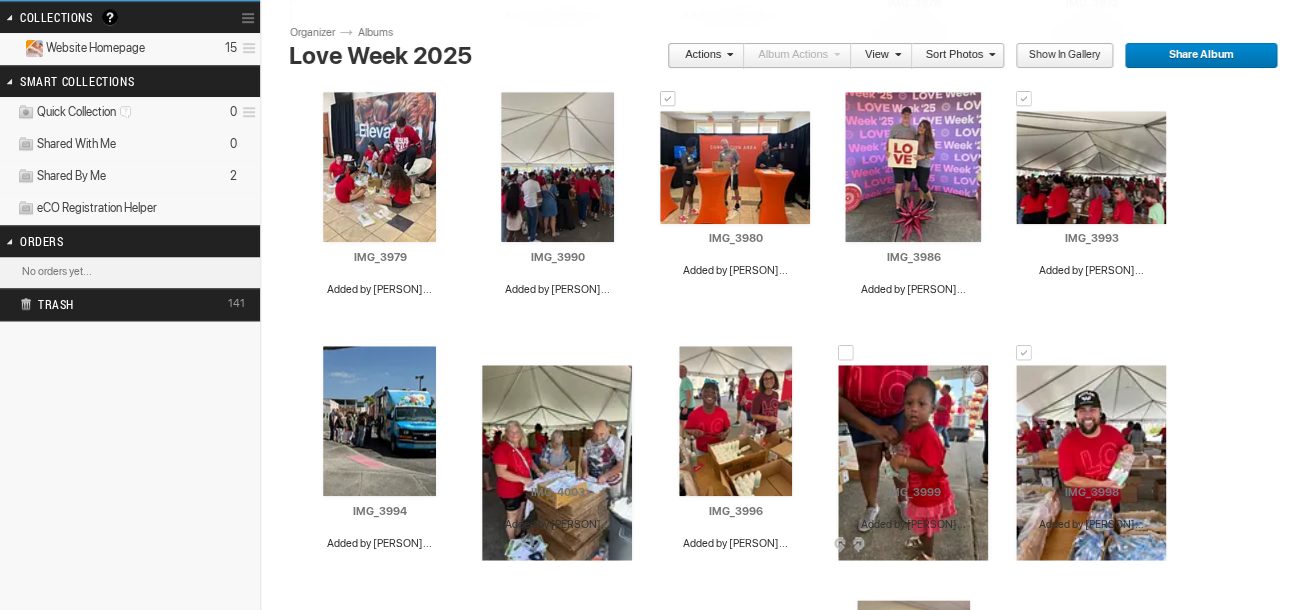 click at bounding box center (846, 353) 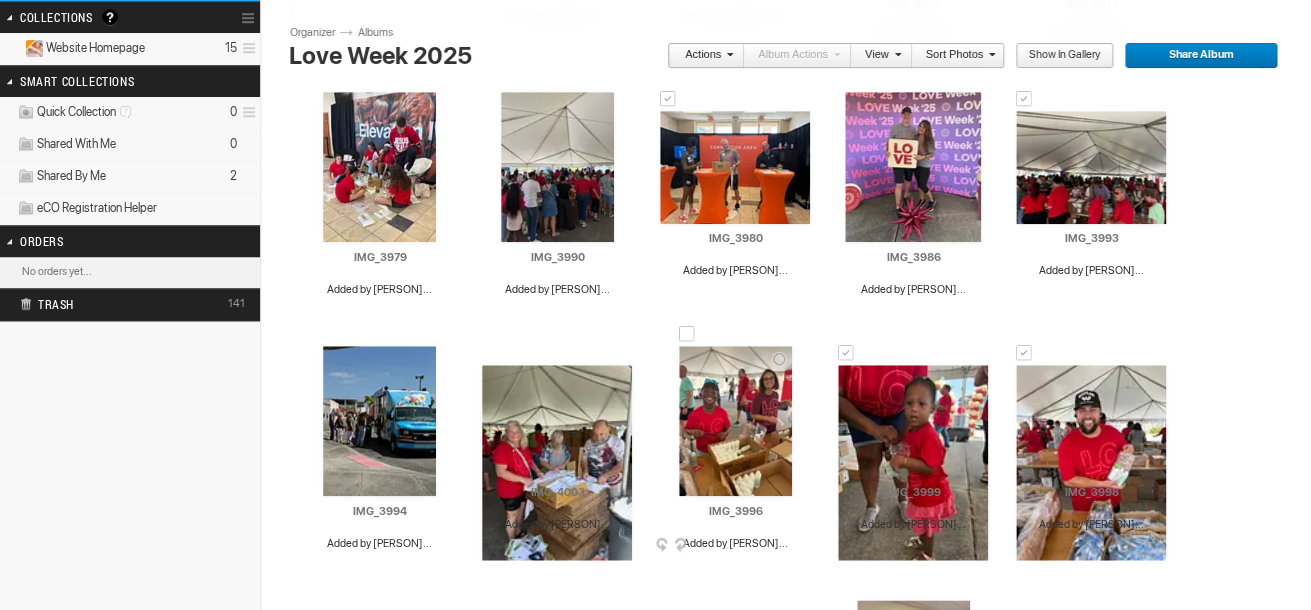 click at bounding box center (687, 334) 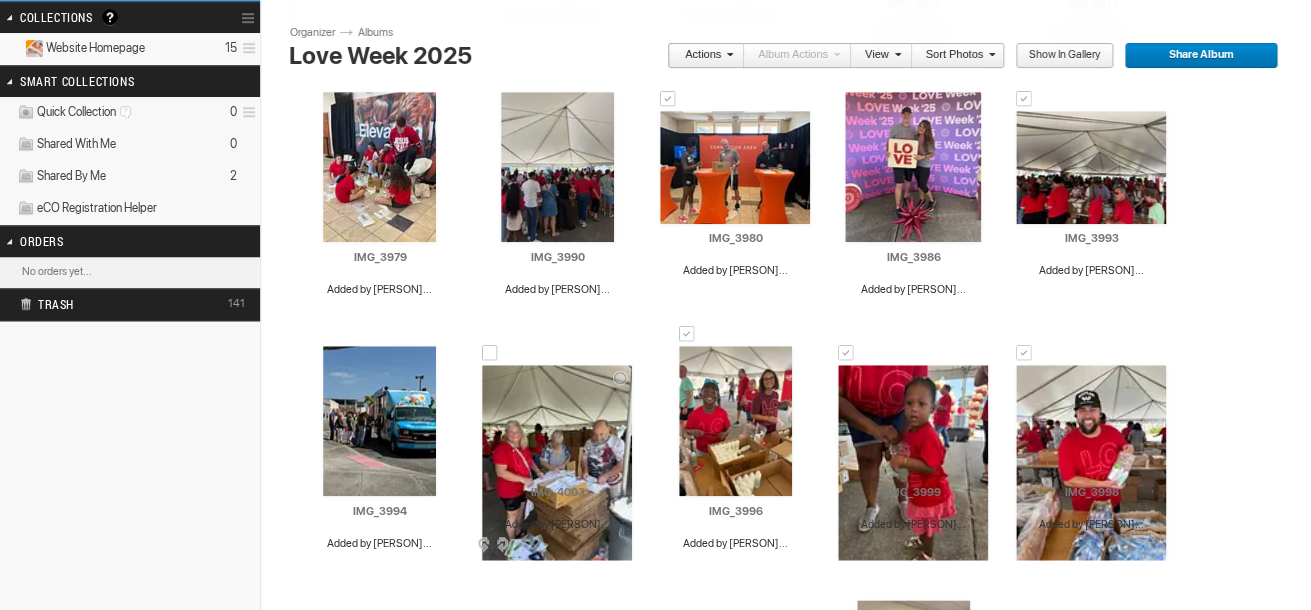 click at bounding box center (490, 353) 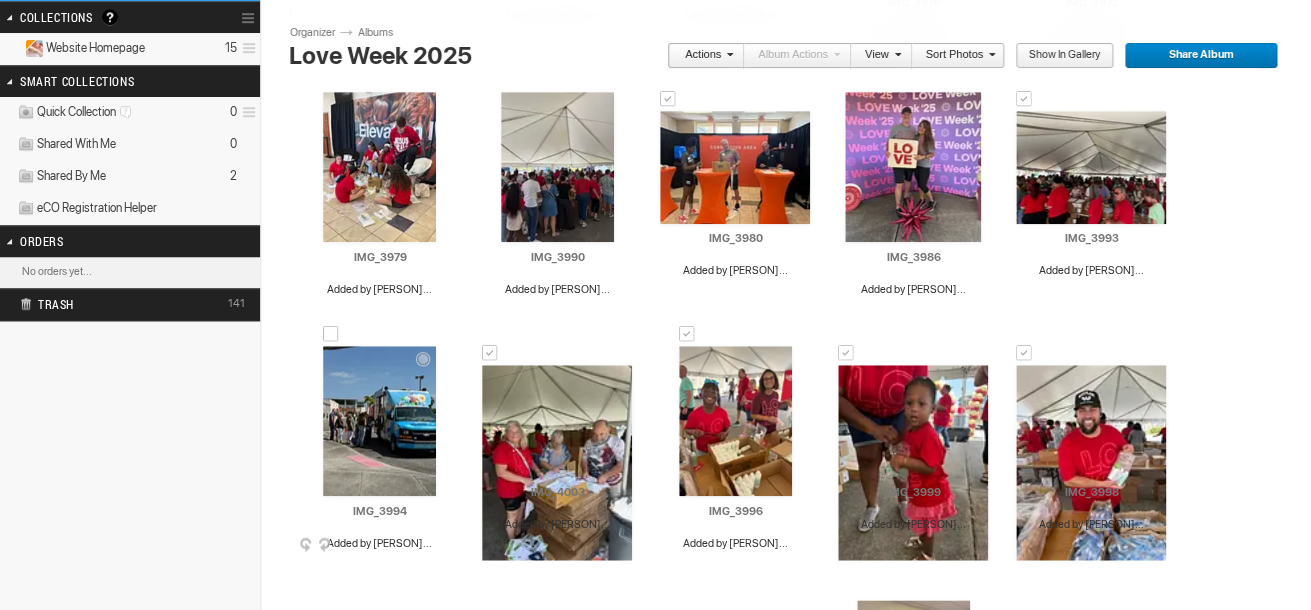 click at bounding box center (331, 334) 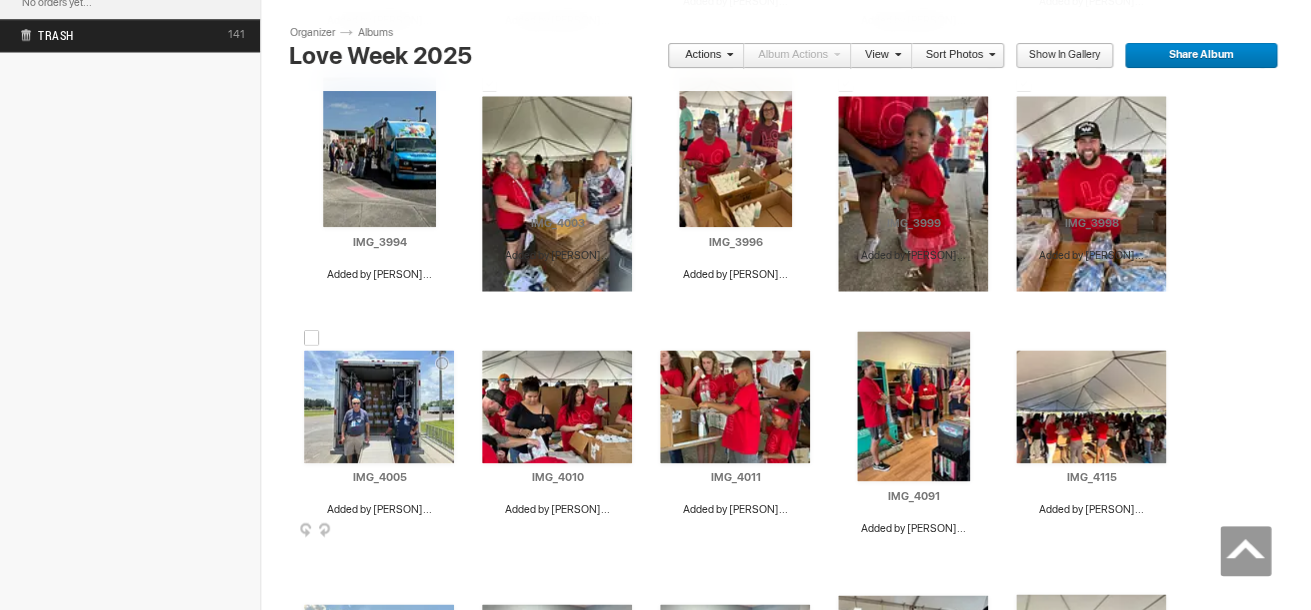 scroll, scrollTop: 754, scrollLeft: 0, axis: vertical 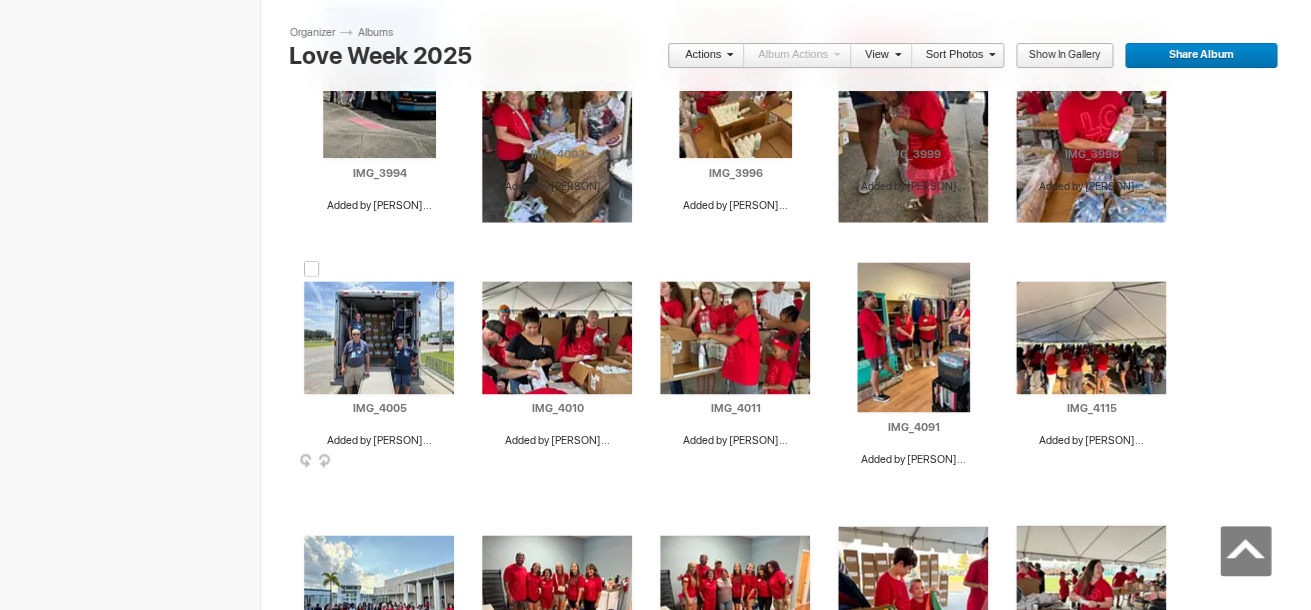 click at bounding box center [312, 269] 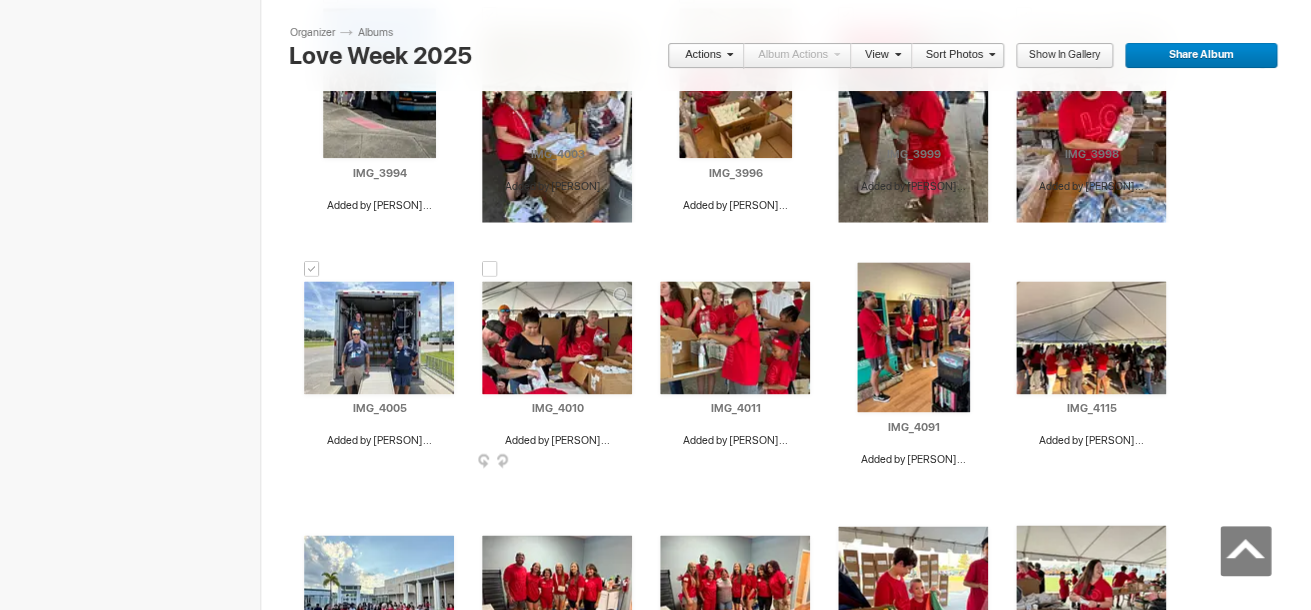 click at bounding box center [490, 269] 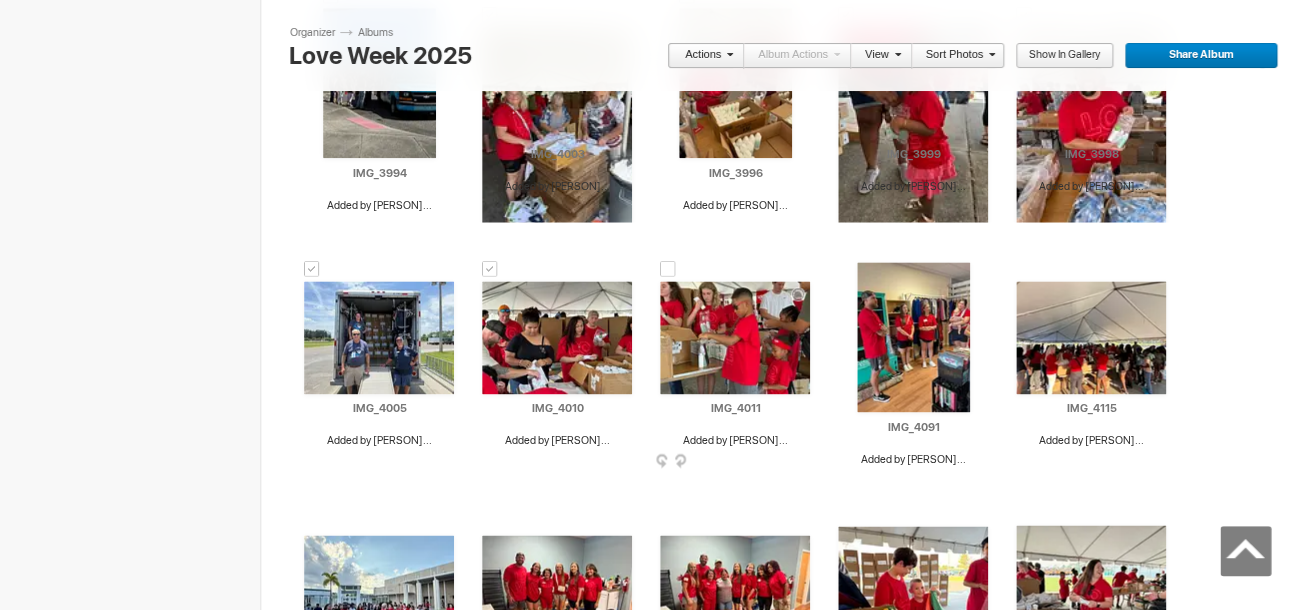 click at bounding box center [668, 269] 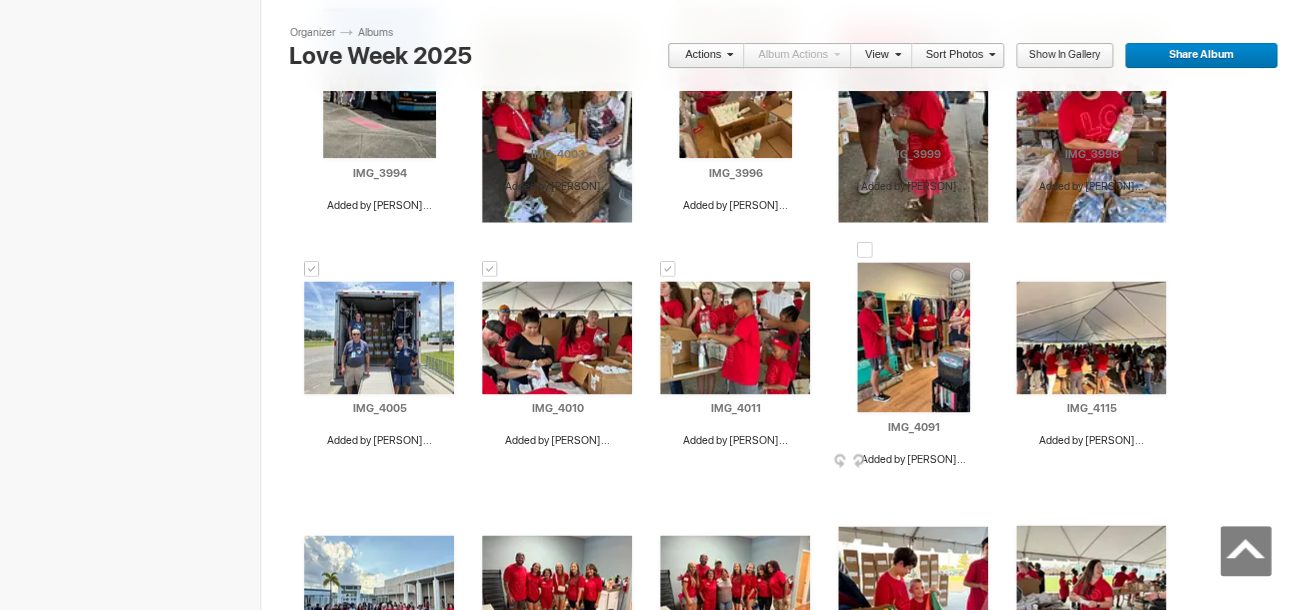 click at bounding box center [865, 250] 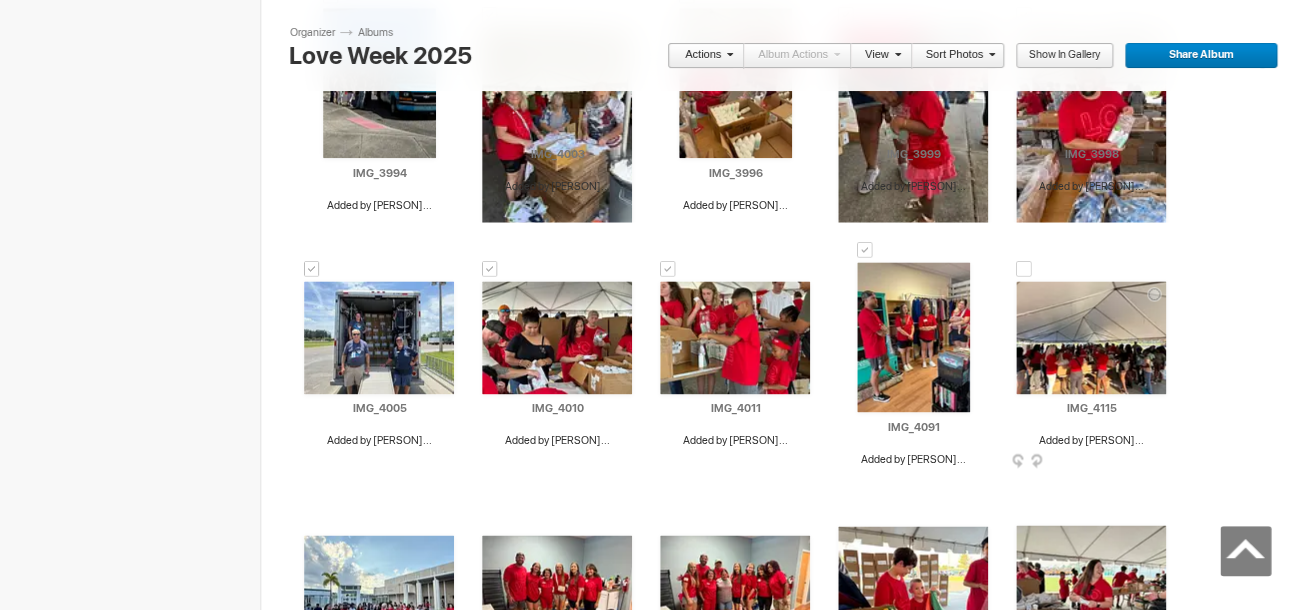 click on "Drop your photos here Upload to this album
AI IMG_4012 Added by [PERSON]...
HTML:
Direct:
Forum:
Photo ID:
22772683
More..." at bounding box center [793, 730] 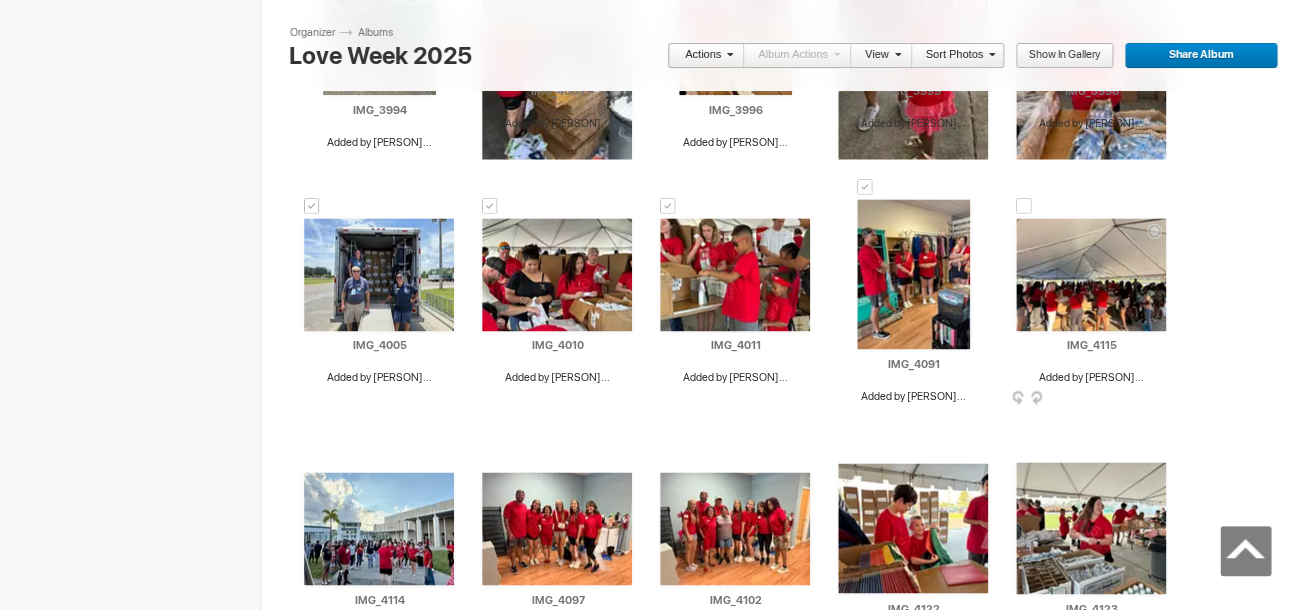 scroll, scrollTop: 815, scrollLeft: 0, axis: vertical 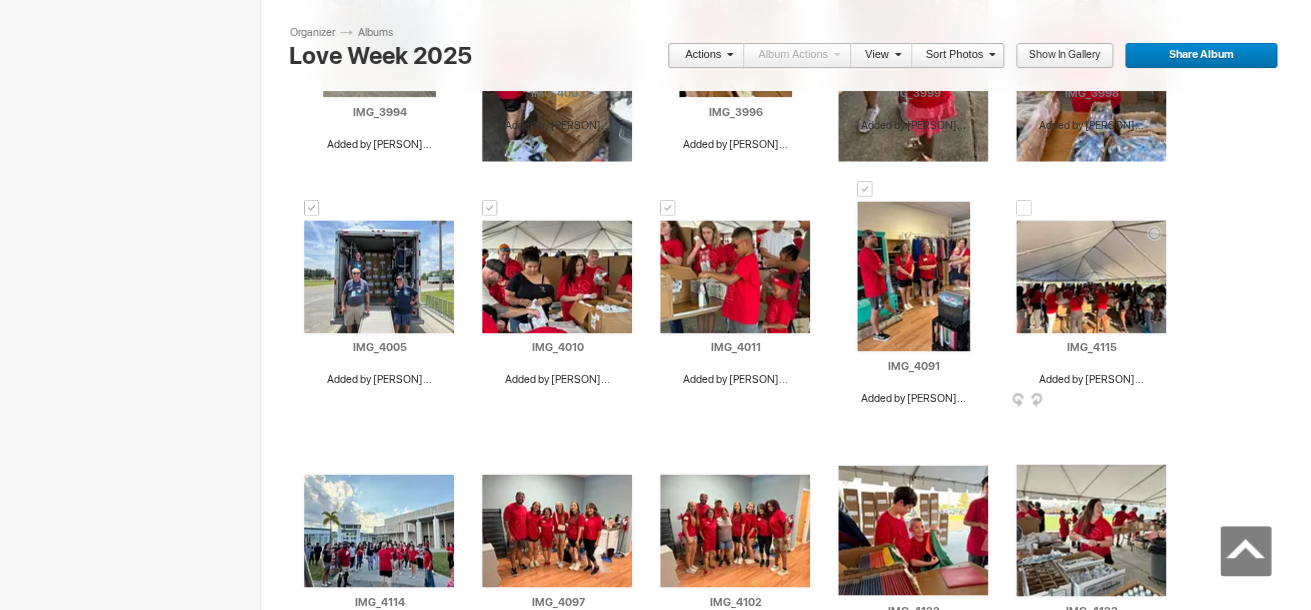click at bounding box center (1024, 208) 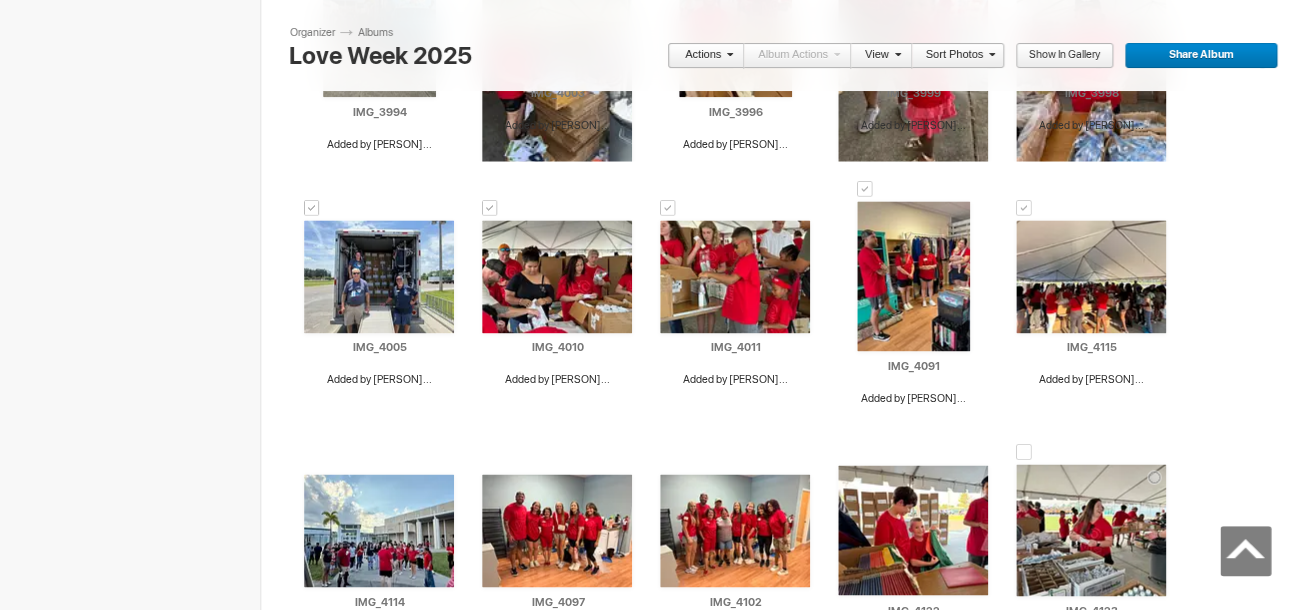 click at bounding box center (1024, 452) 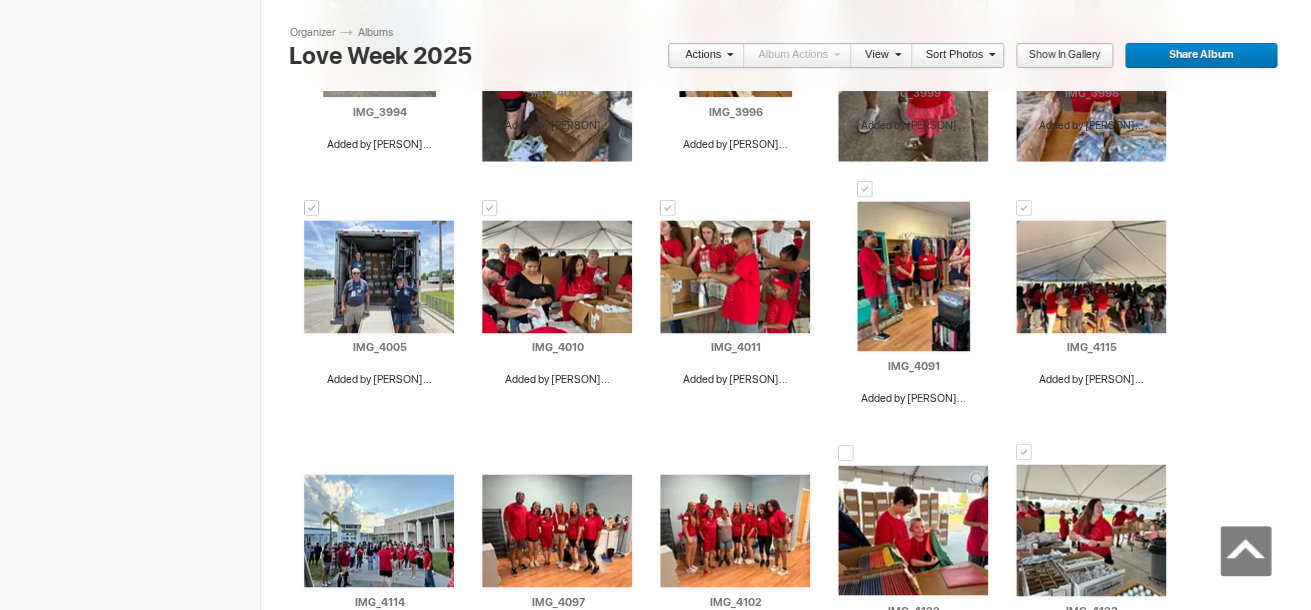 click at bounding box center (846, 453) 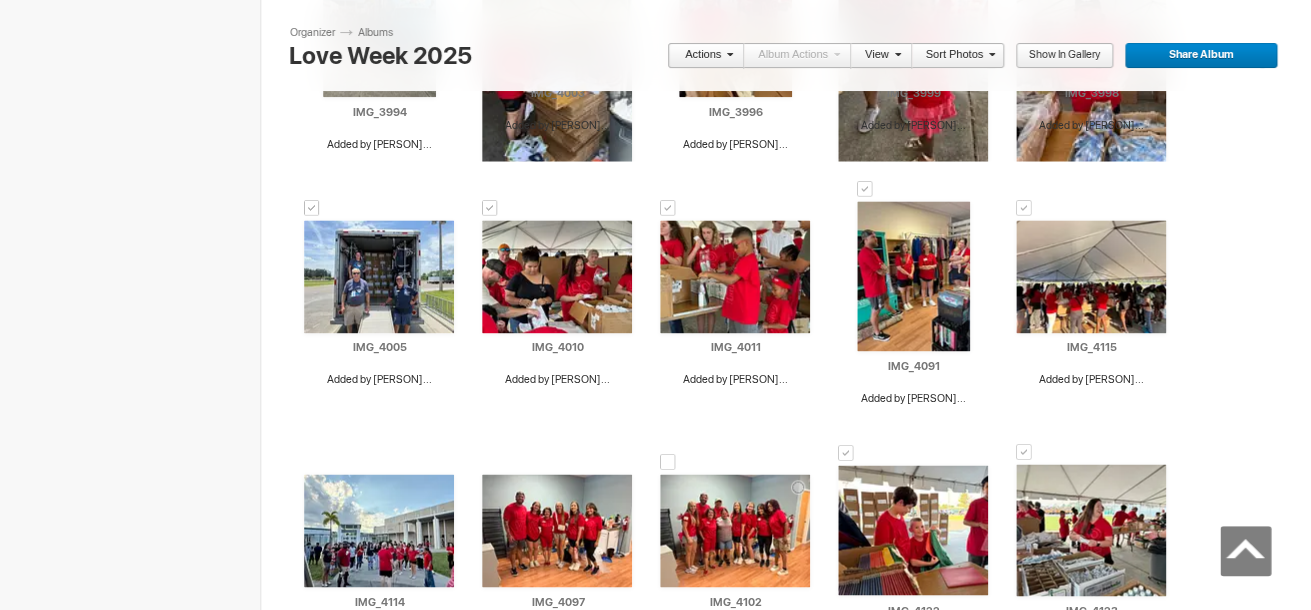 click at bounding box center [668, 462] 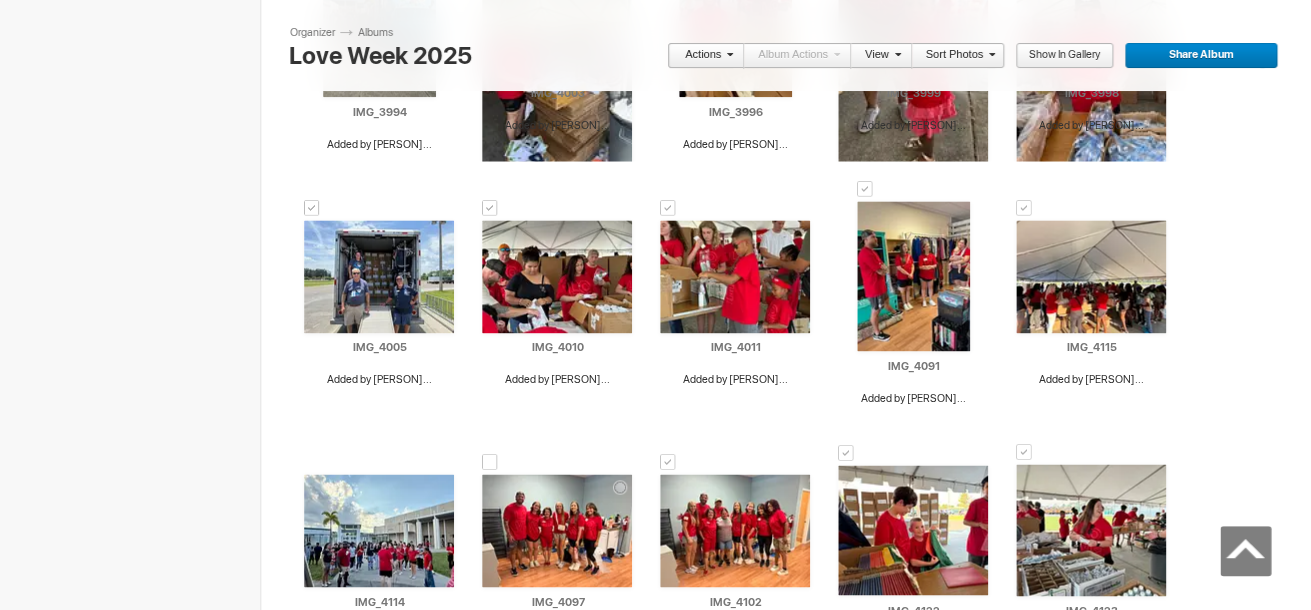 click at bounding box center [490, 462] 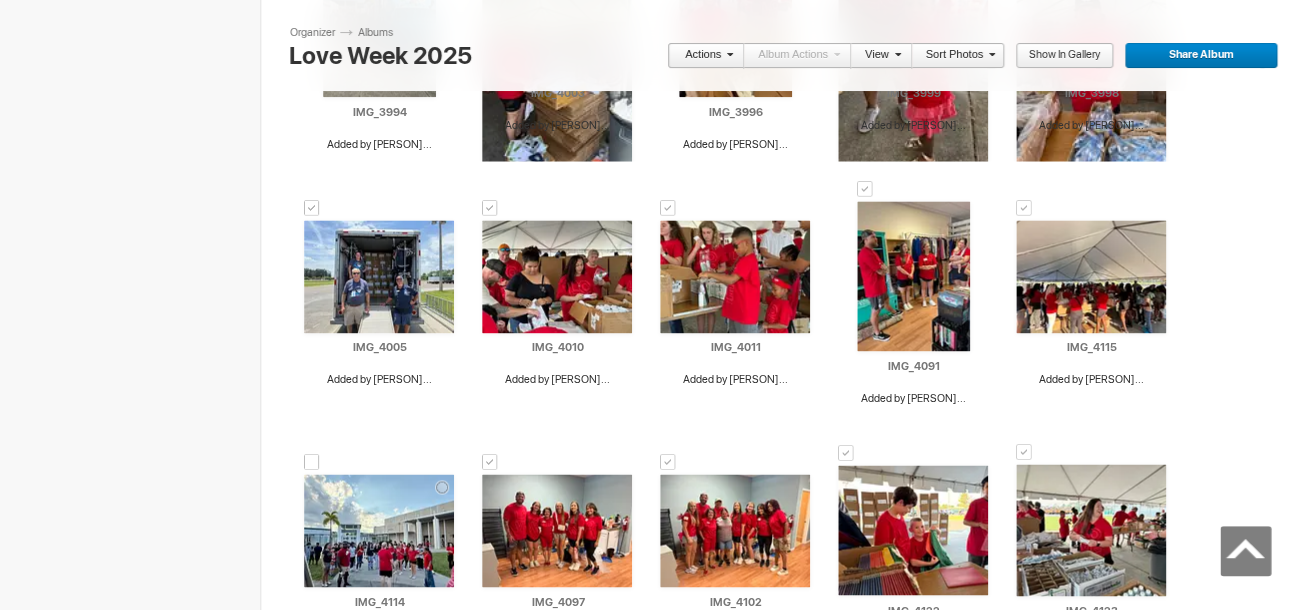 click at bounding box center [312, 462] 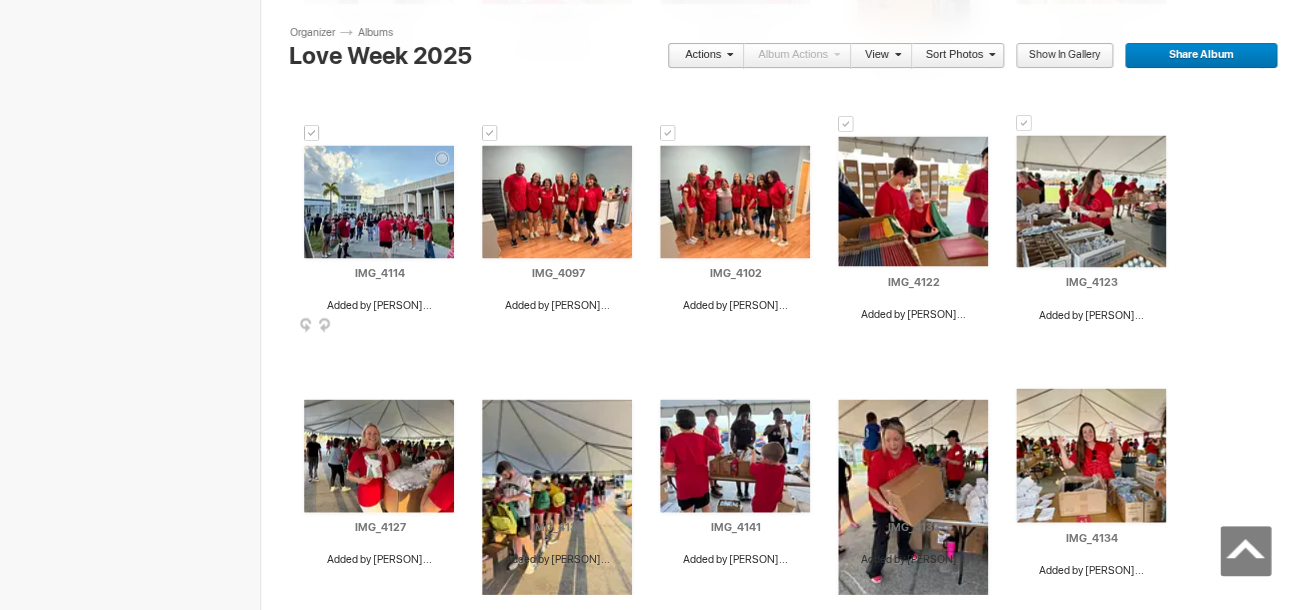 scroll, scrollTop: 1207, scrollLeft: 0, axis: vertical 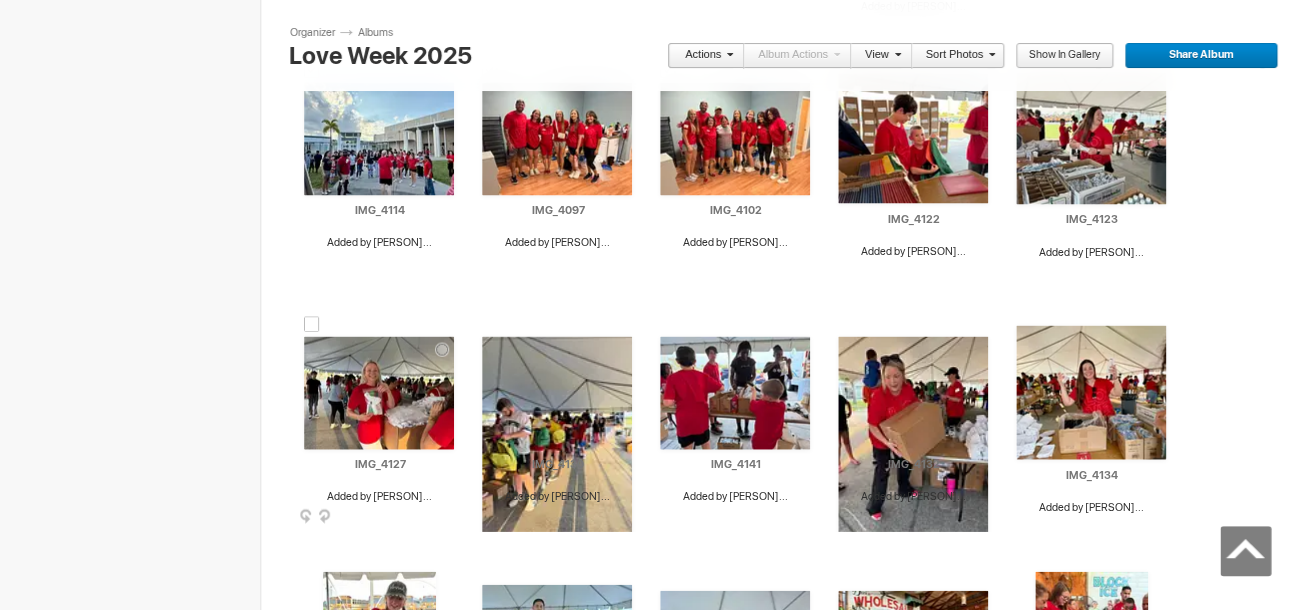 click at bounding box center [312, 324] 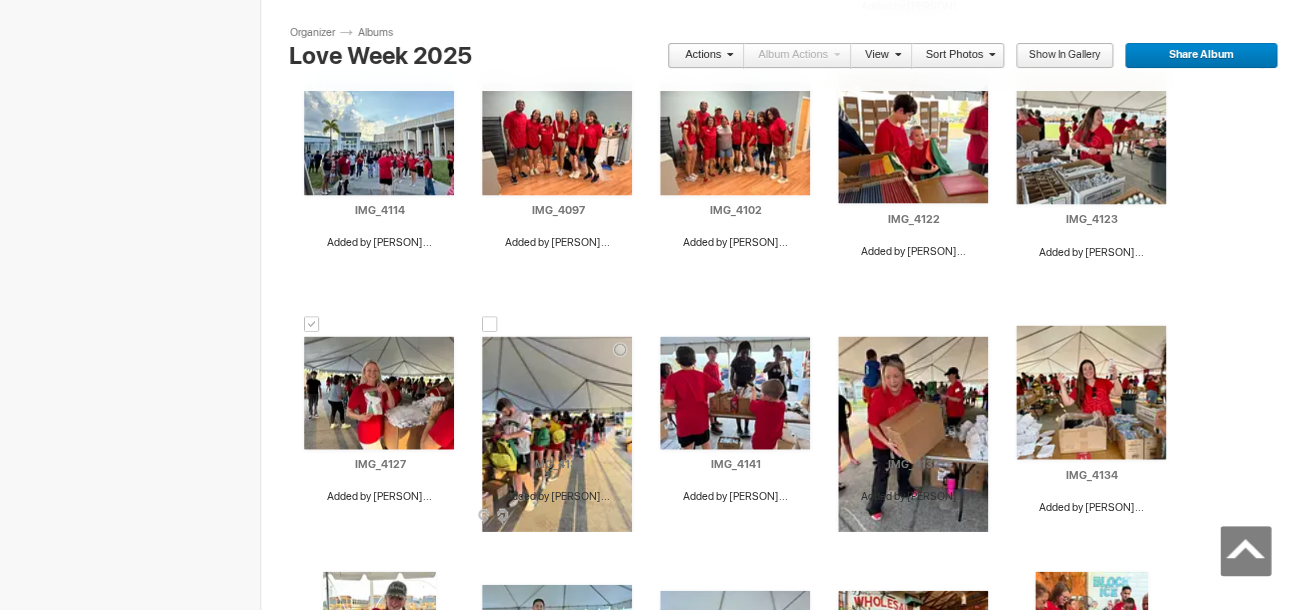 click at bounding box center [490, 324] 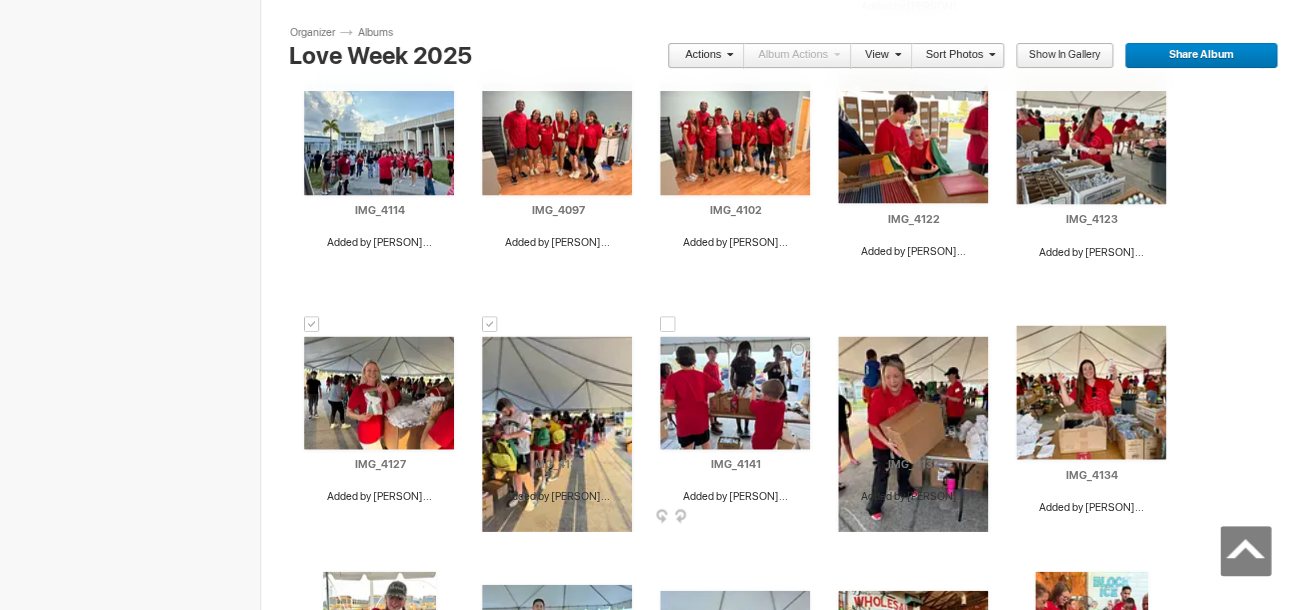 click at bounding box center (668, 324) 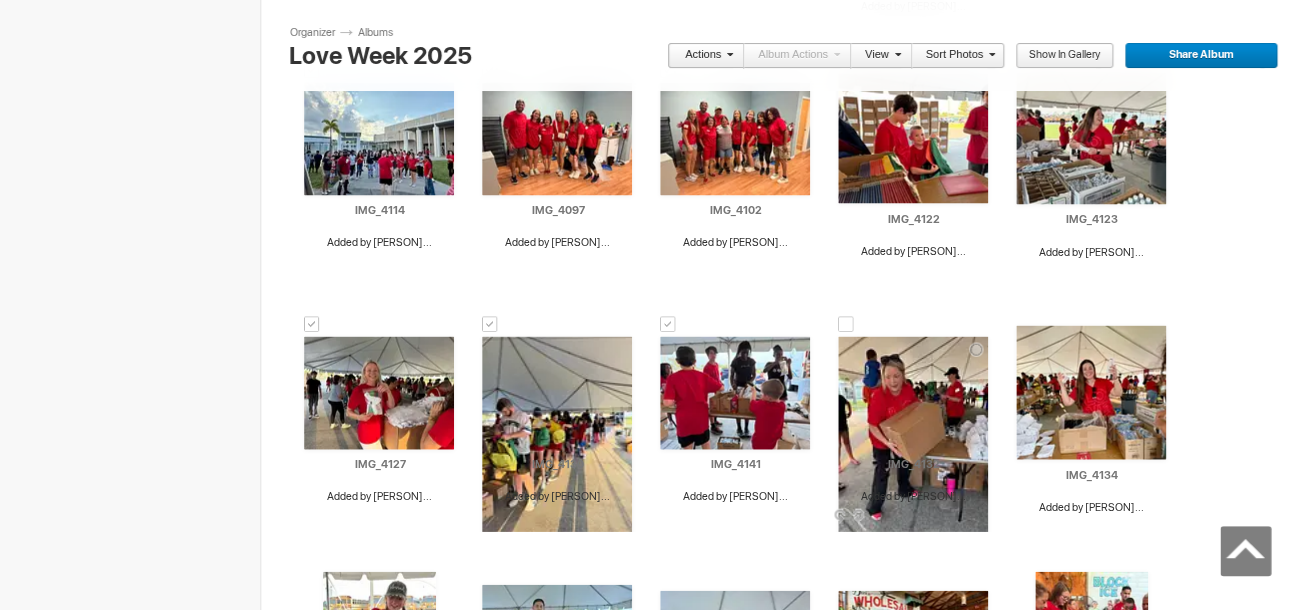 click on "Drop your photos here Upload to this album
AI IMG_4012 Added by [PERSON]...
HTML:
Direct:
Forum:
Photo ID:
22772683
More..." at bounding box center [793, 277] 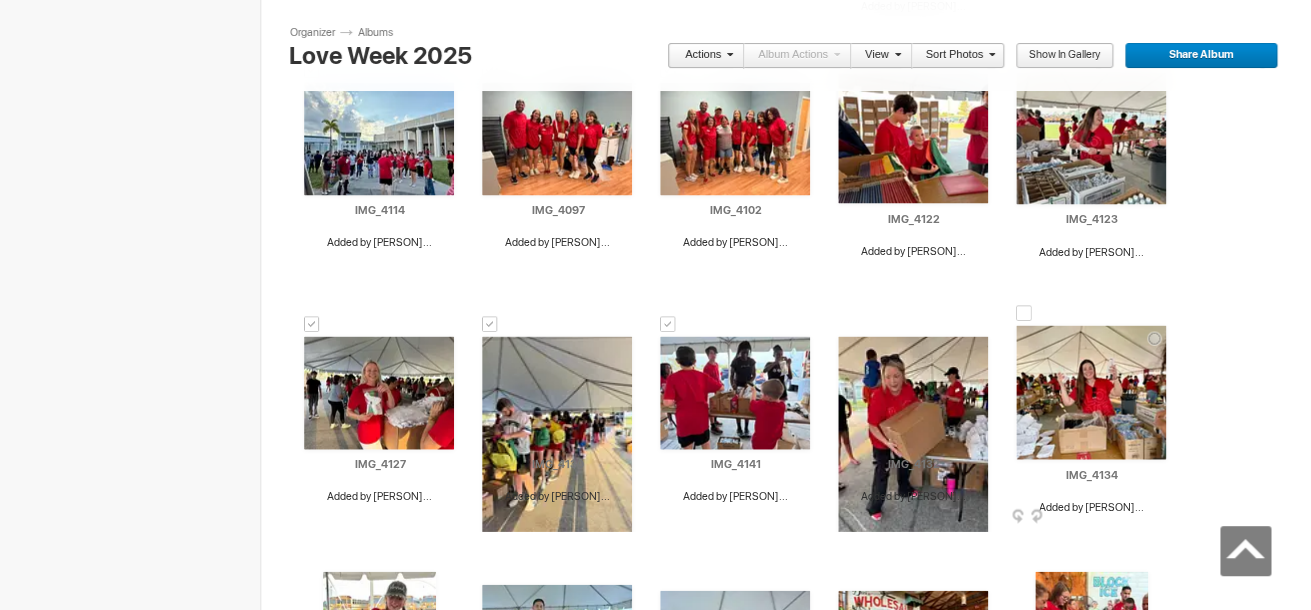 click at bounding box center (1024, 313) 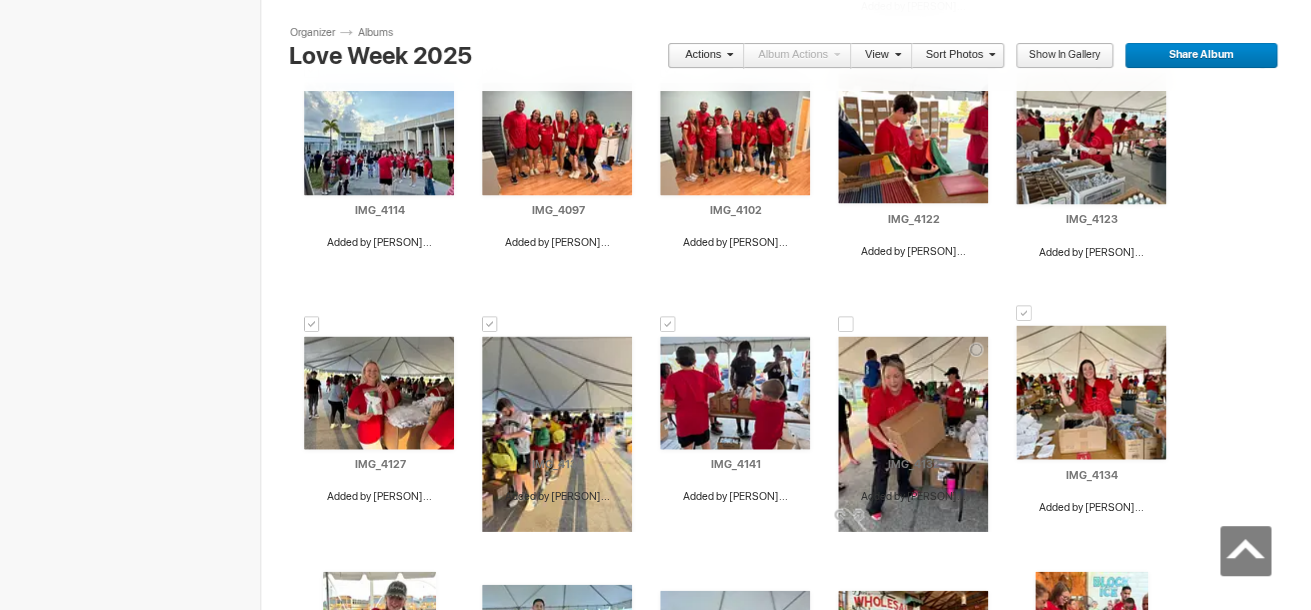 click at bounding box center [846, 324] 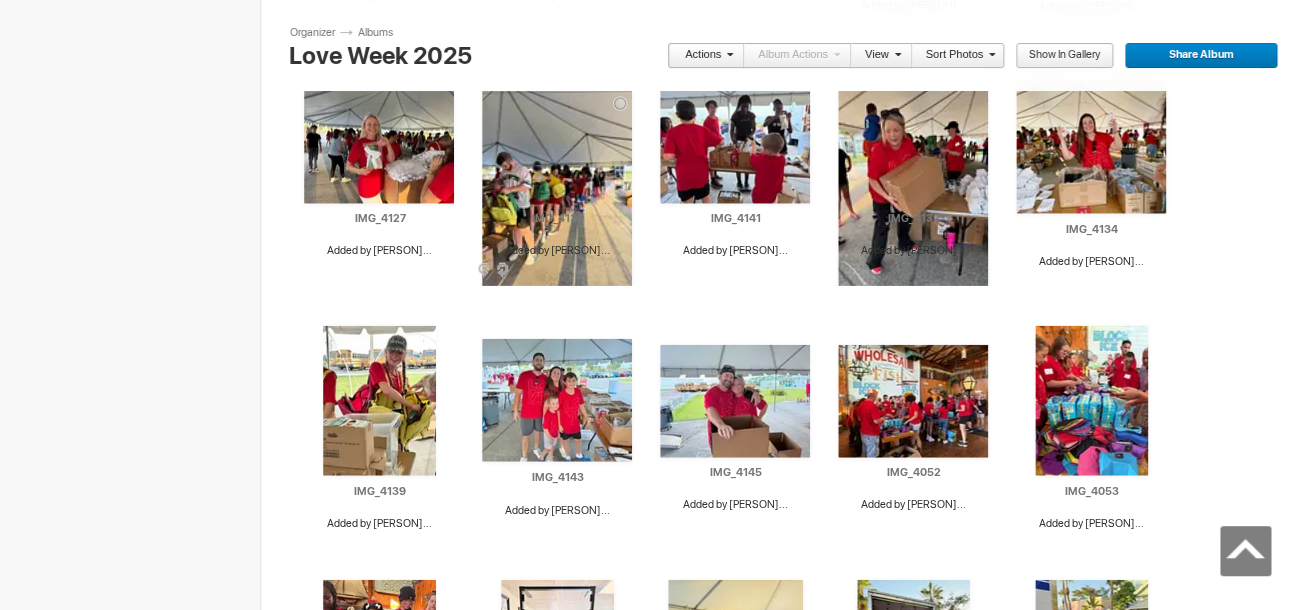 scroll, scrollTop: 1461, scrollLeft: 0, axis: vertical 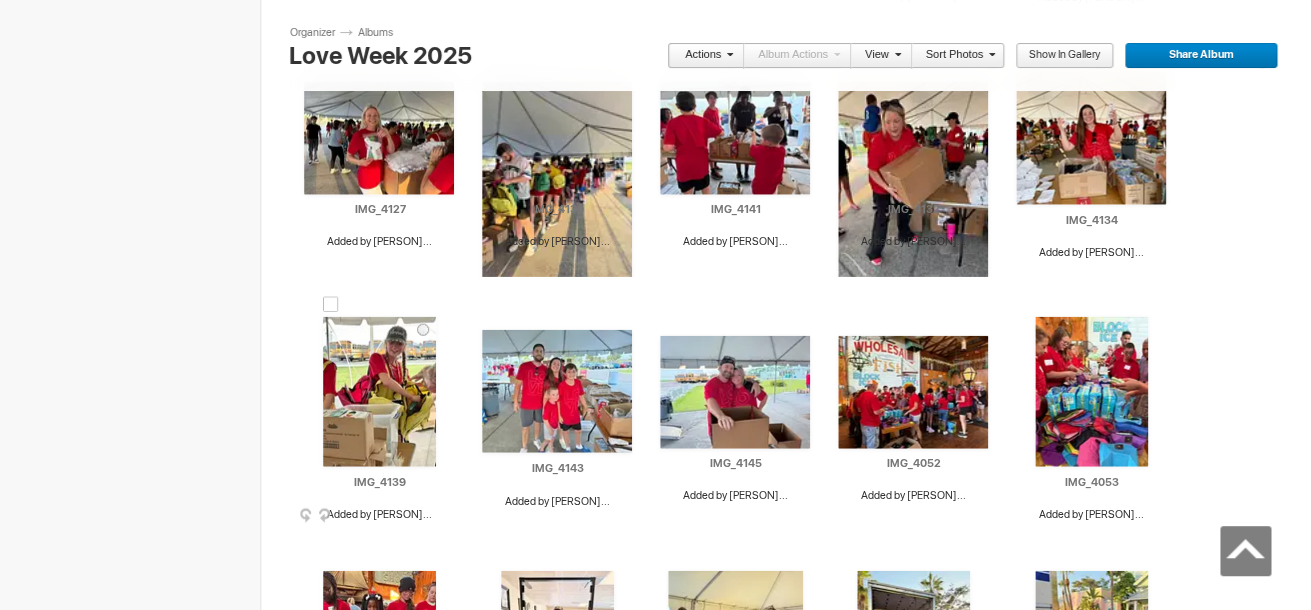 click at bounding box center [331, 305] 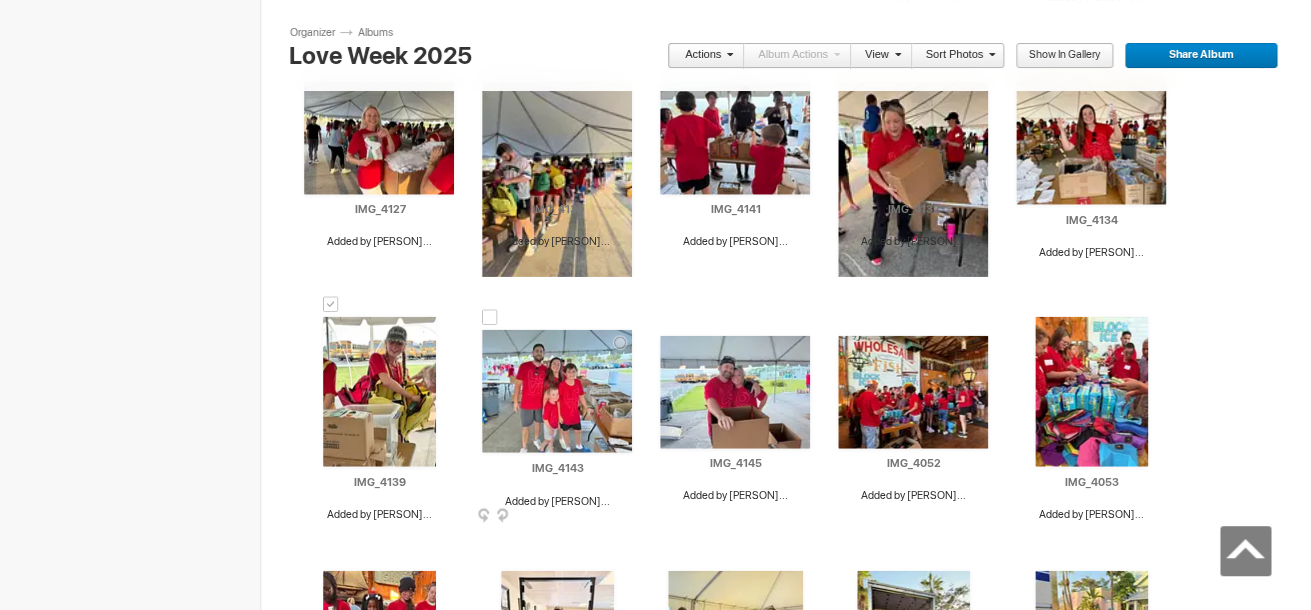 click at bounding box center (490, 318) 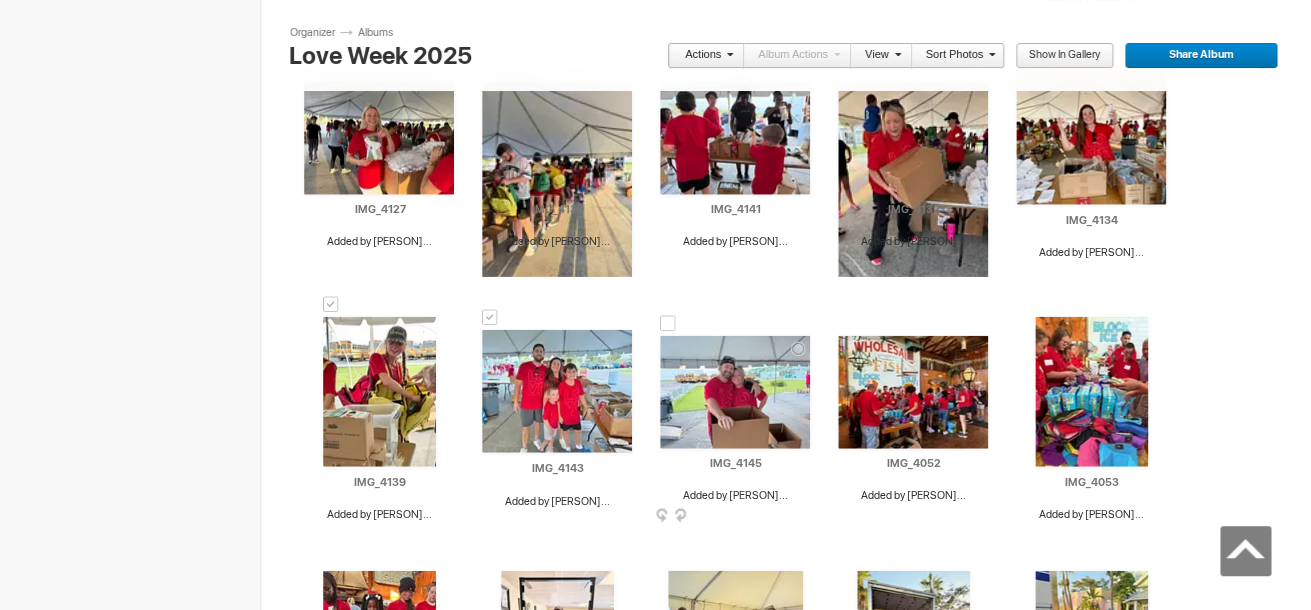 click at bounding box center [668, 324] 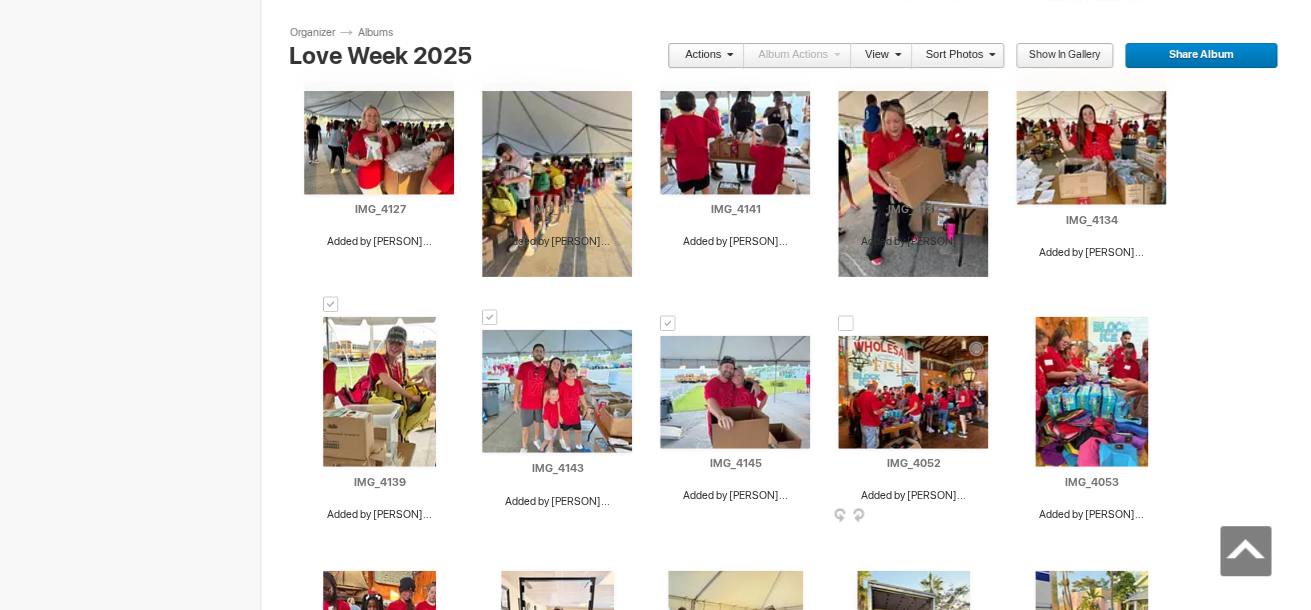 click at bounding box center [846, 324] 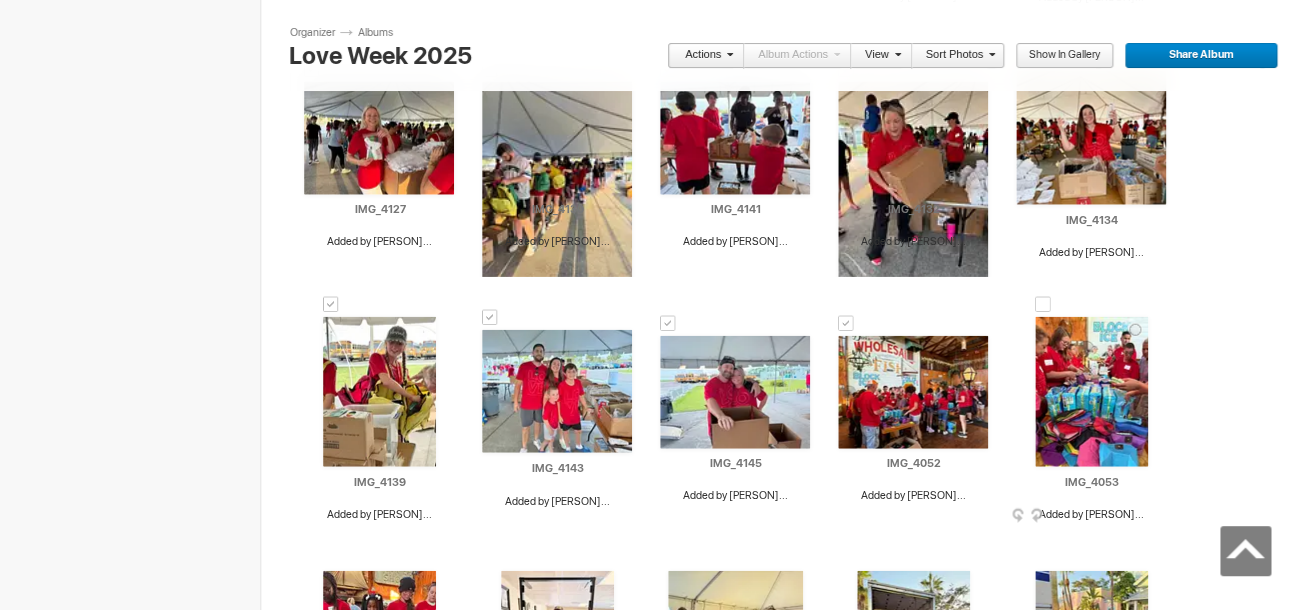 click at bounding box center (1043, 305) 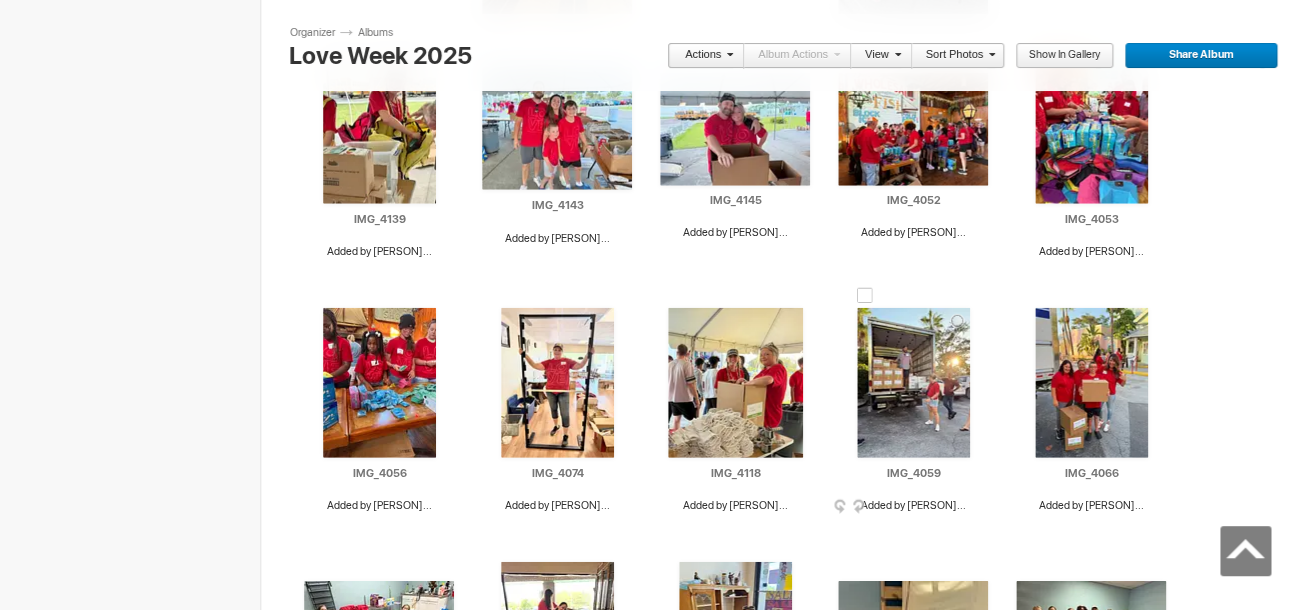scroll, scrollTop: 1736, scrollLeft: 0, axis: vertical 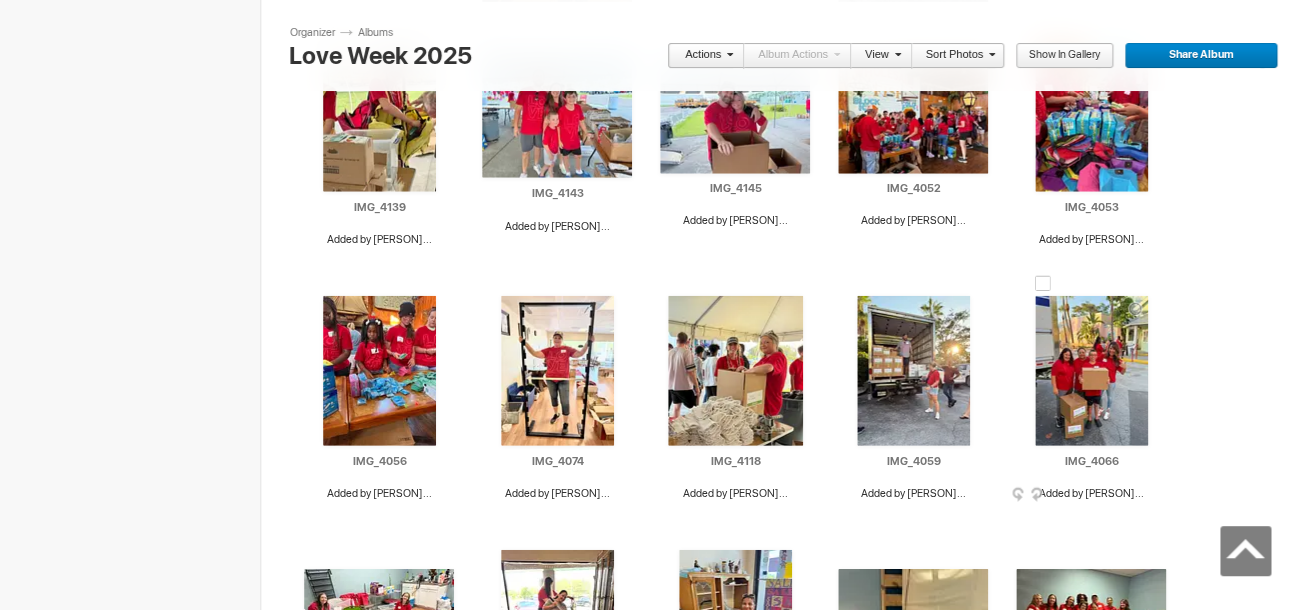 click at bounding box center (1043, 284) 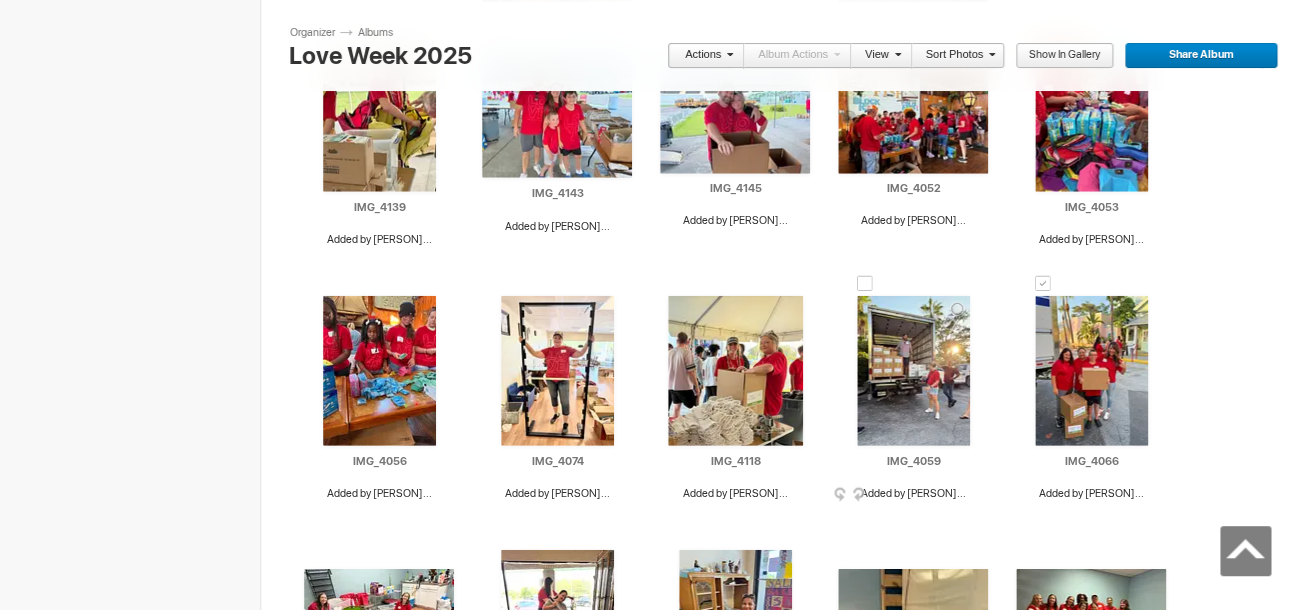 click at bounding box center [865, 284] 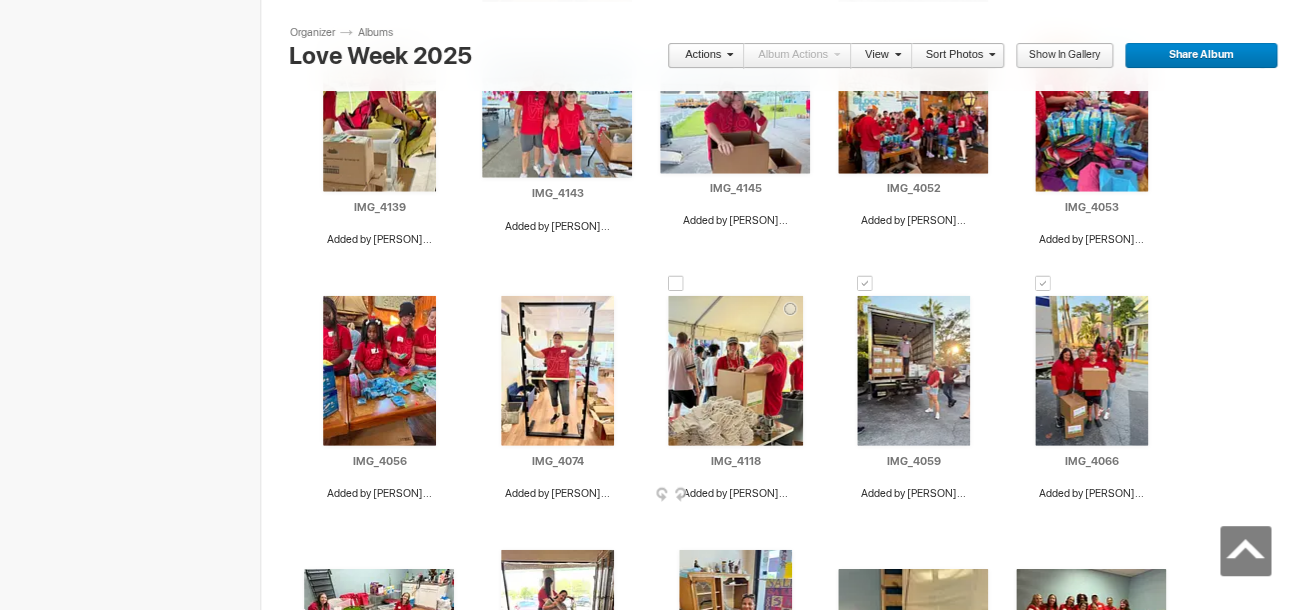 click at bounding box center [676, 284] 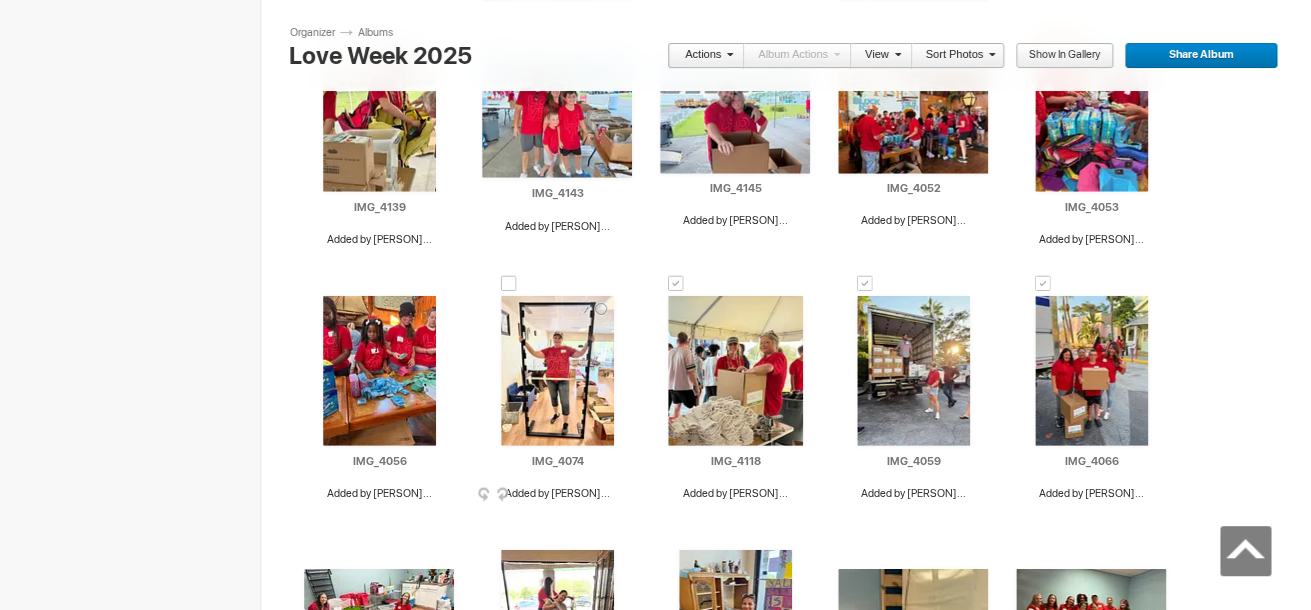 click at bounding box center [509, 284] 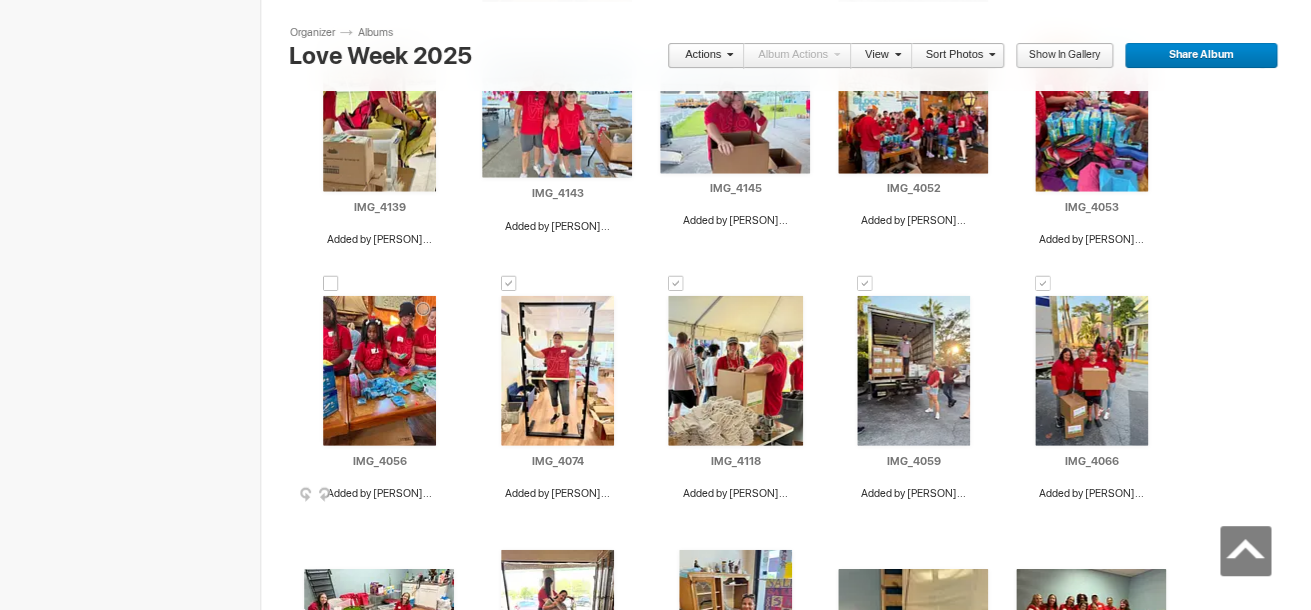 click on "Drop your photos here Upload to this album
AI IMG_4012 Added by [PERSON]...
HTML:
Direct:
Forum:
Photo ID:
22772683
More..." at bounding box center [793, -252] 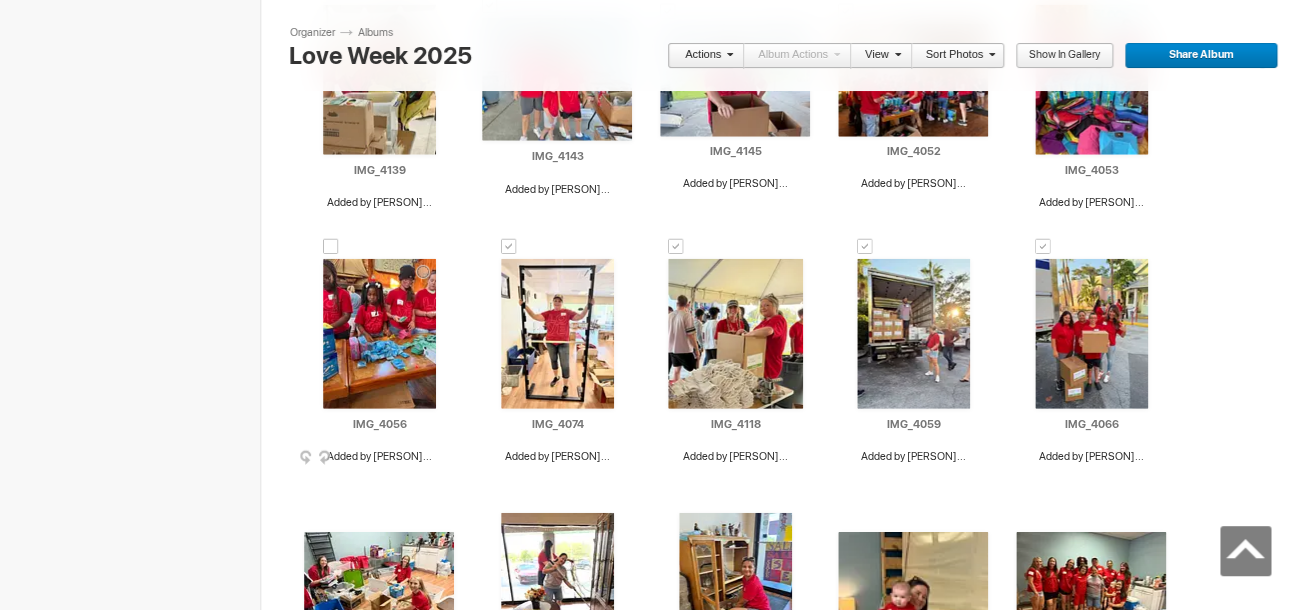 scroll, scrollTop: 1784, scrollLeft: 0, axis: vertical 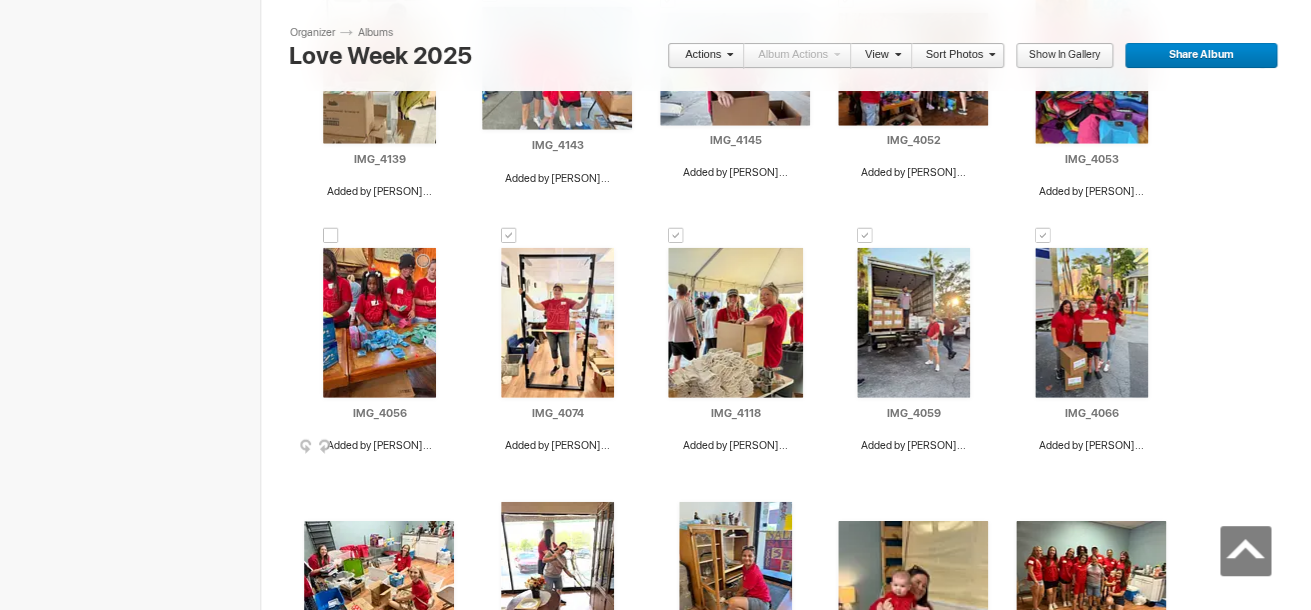 click at bounding box center [331, 236] 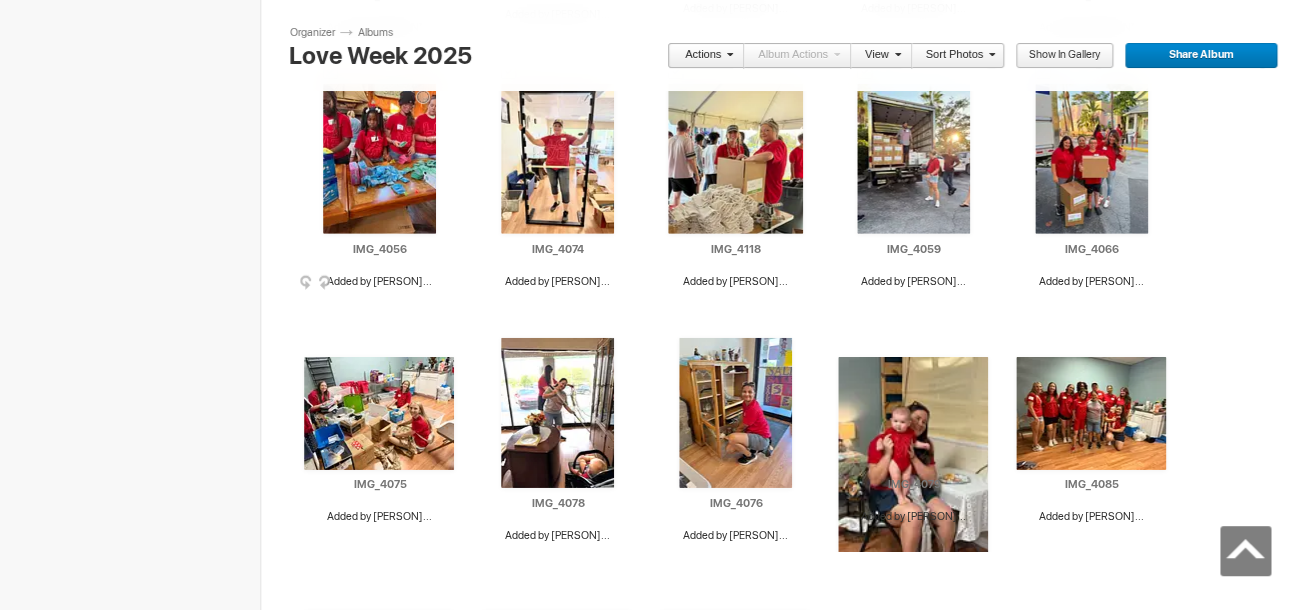 scroll, scrollTop: 1957, scrollLeft: 0, axis: vertical 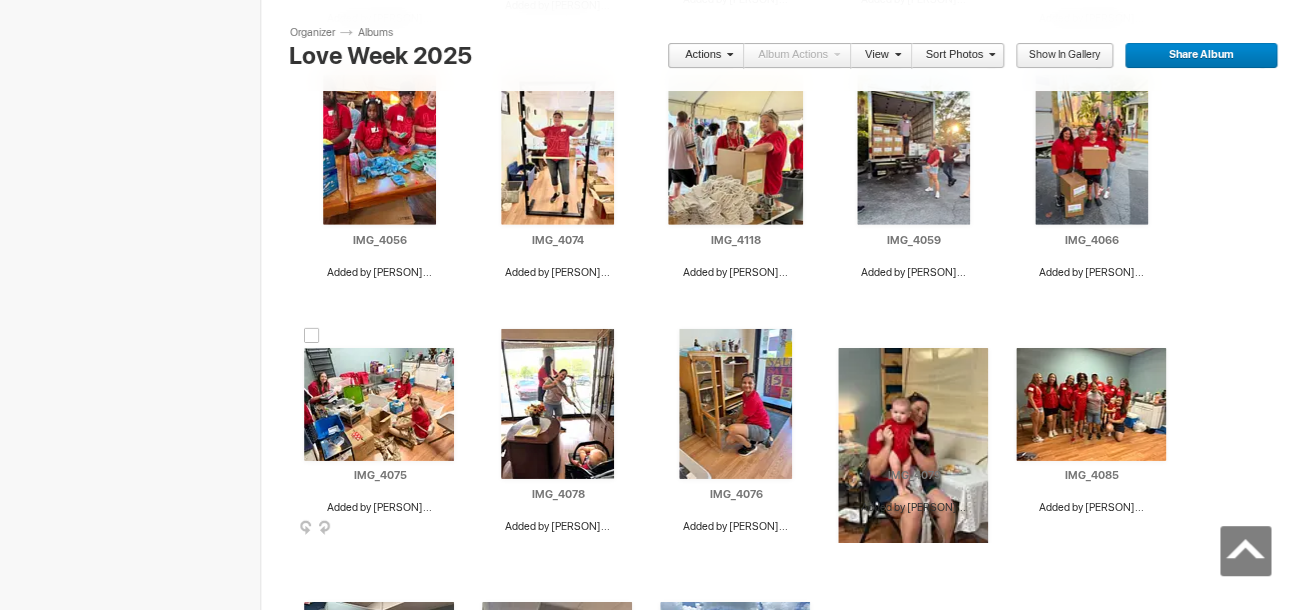 click at bounding box center (312, 336) 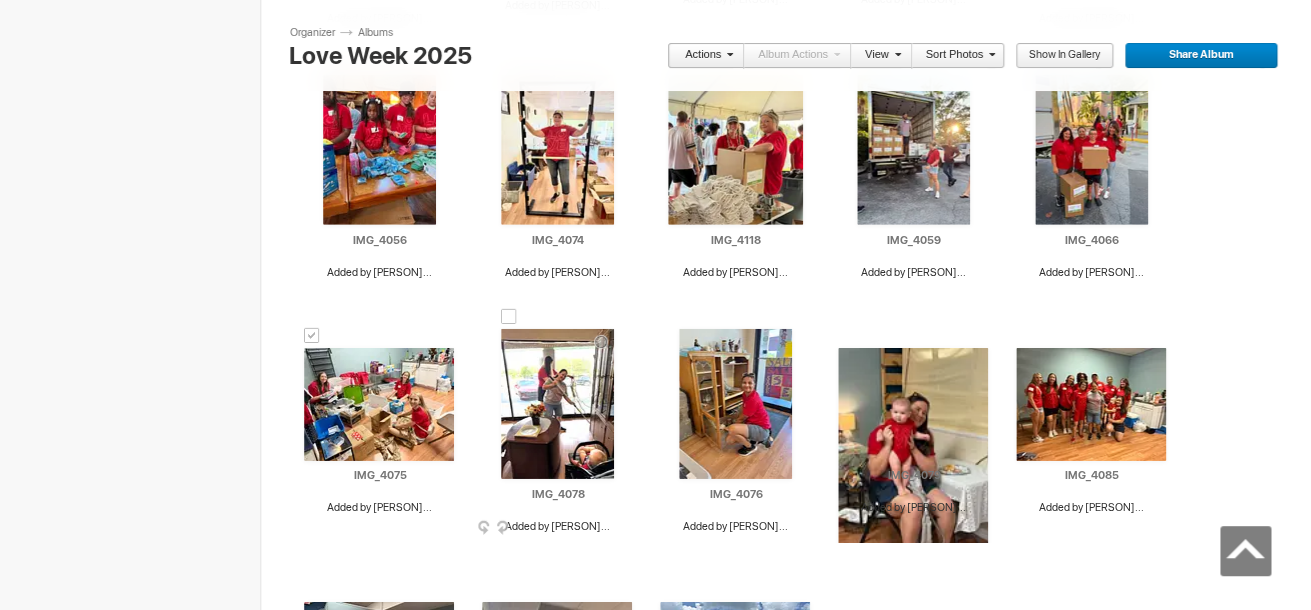 click at bounding box center [509, 317] 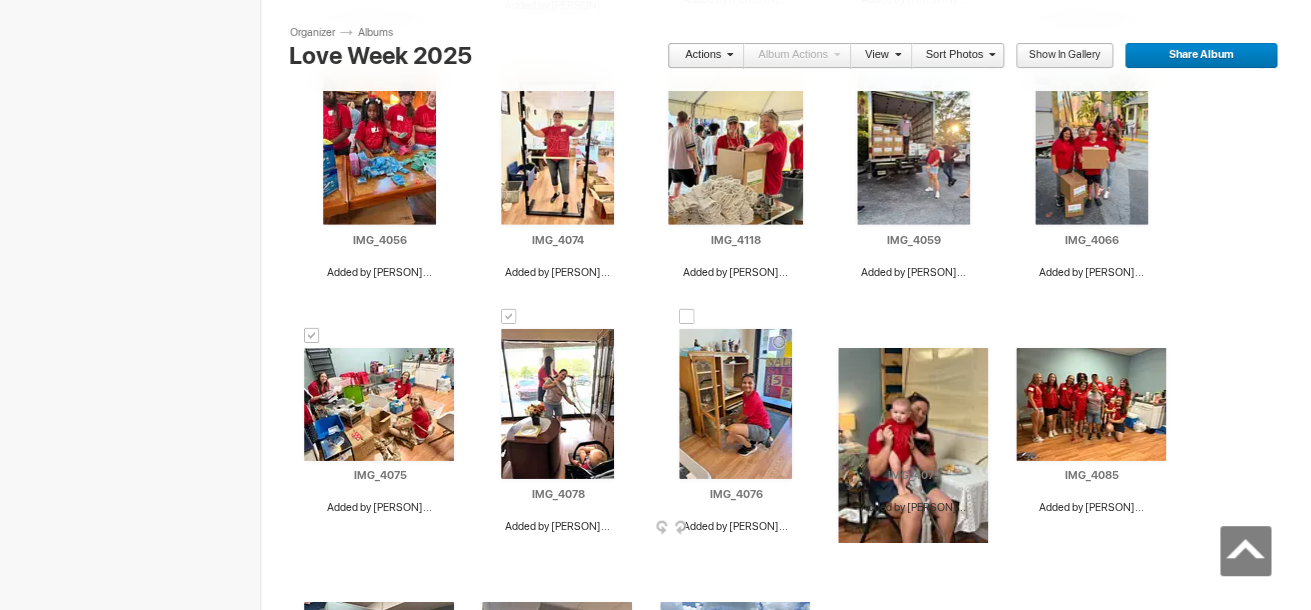 click at bounding box center (687, 317) 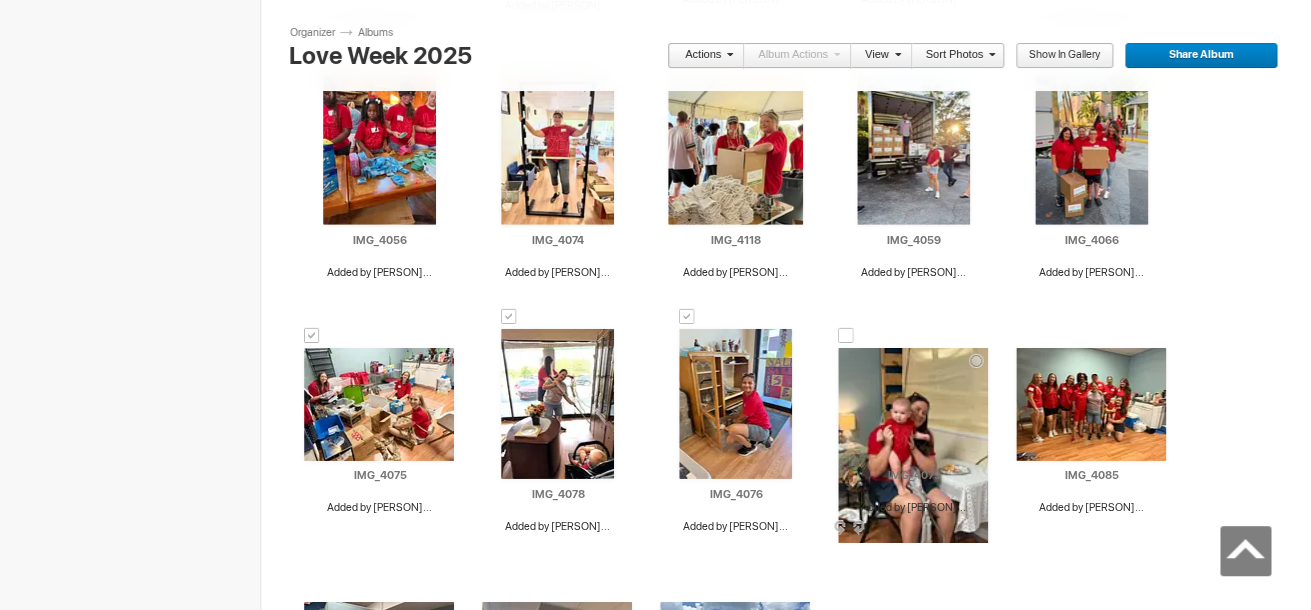 click at bounding box center [846, 336] 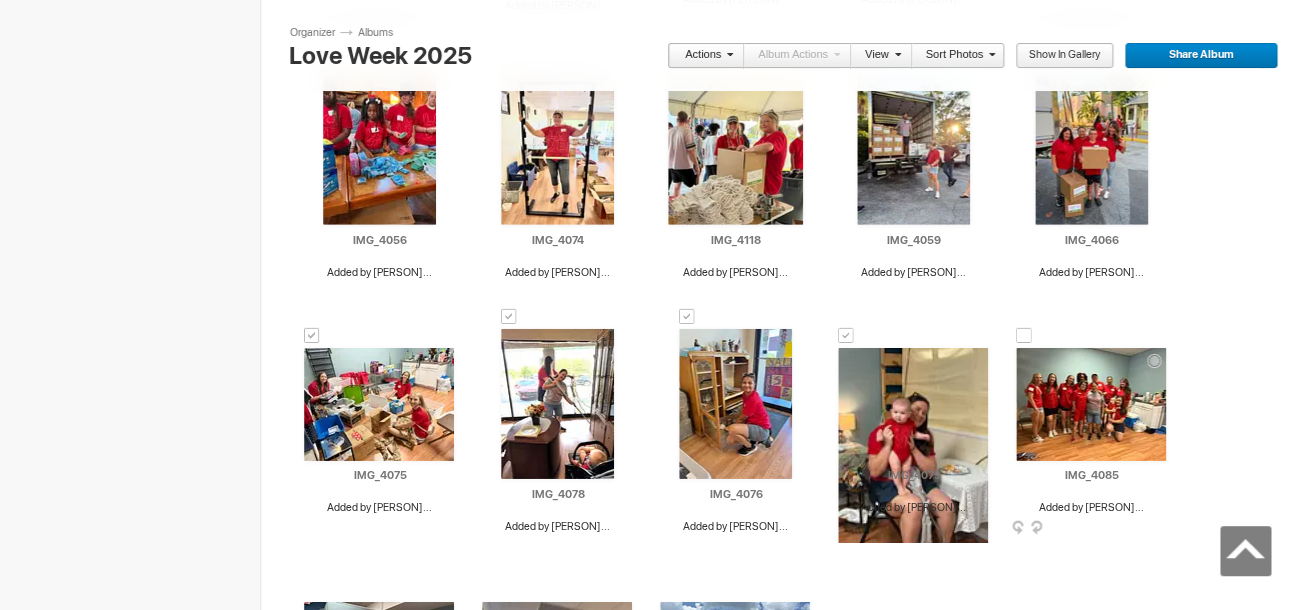 click at bounding box center (1024, 336) 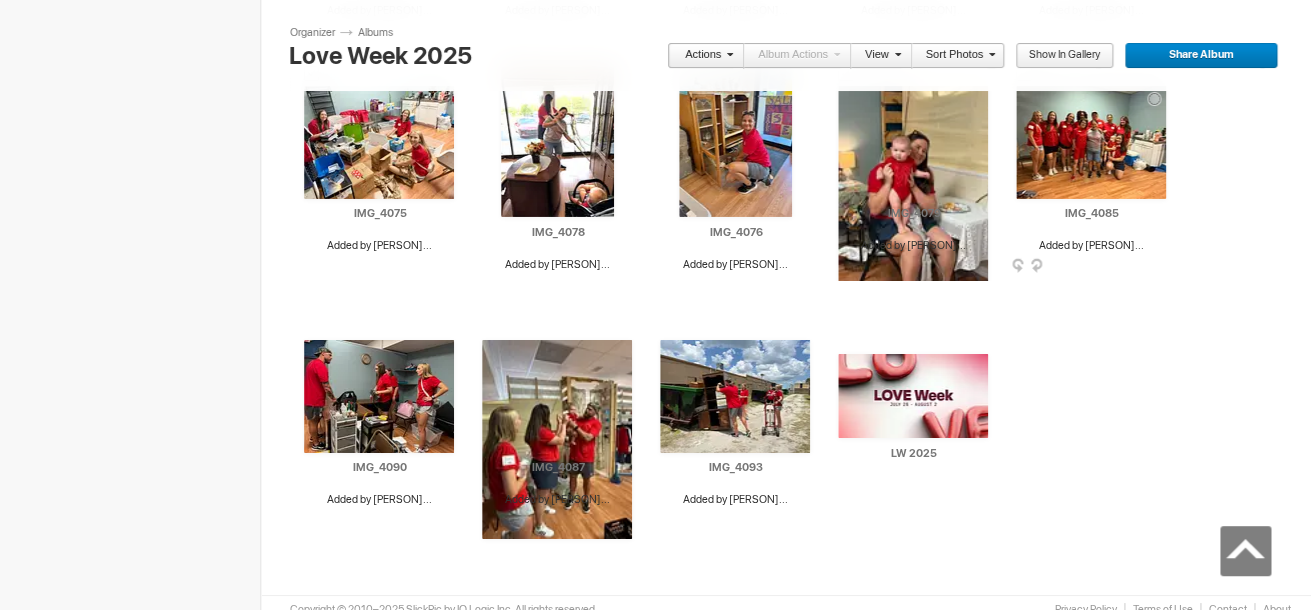 scroll, scrollTop: 2234, scrollLeft: 0, axis: vertical 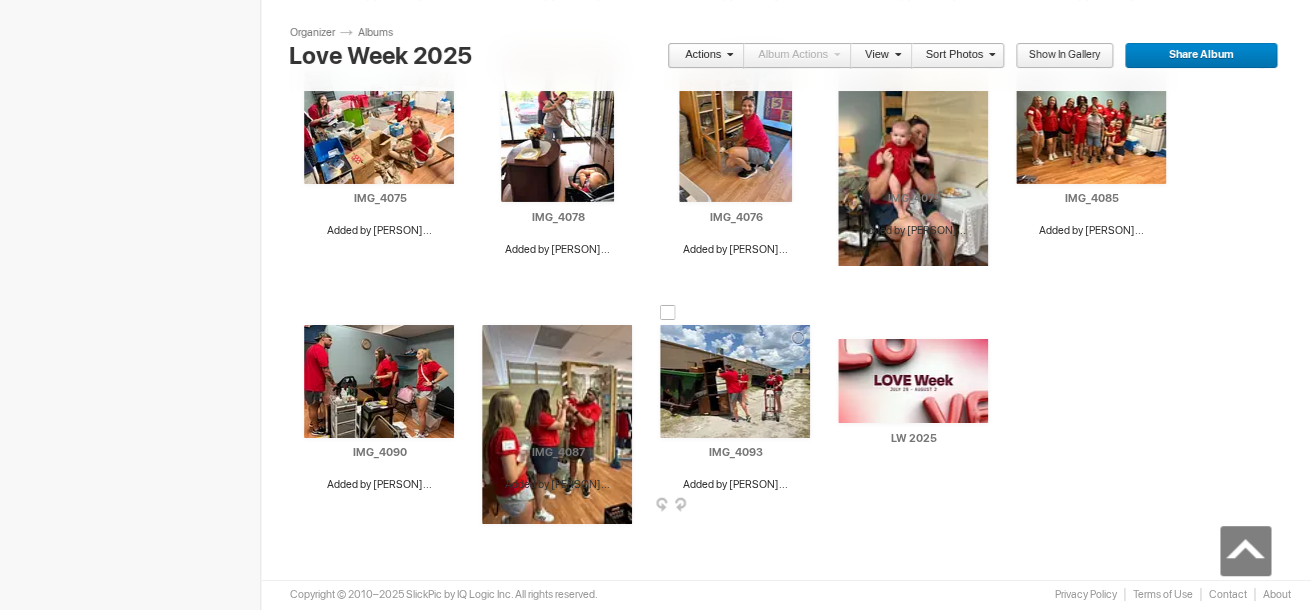 click at bounding box center (668, 313) 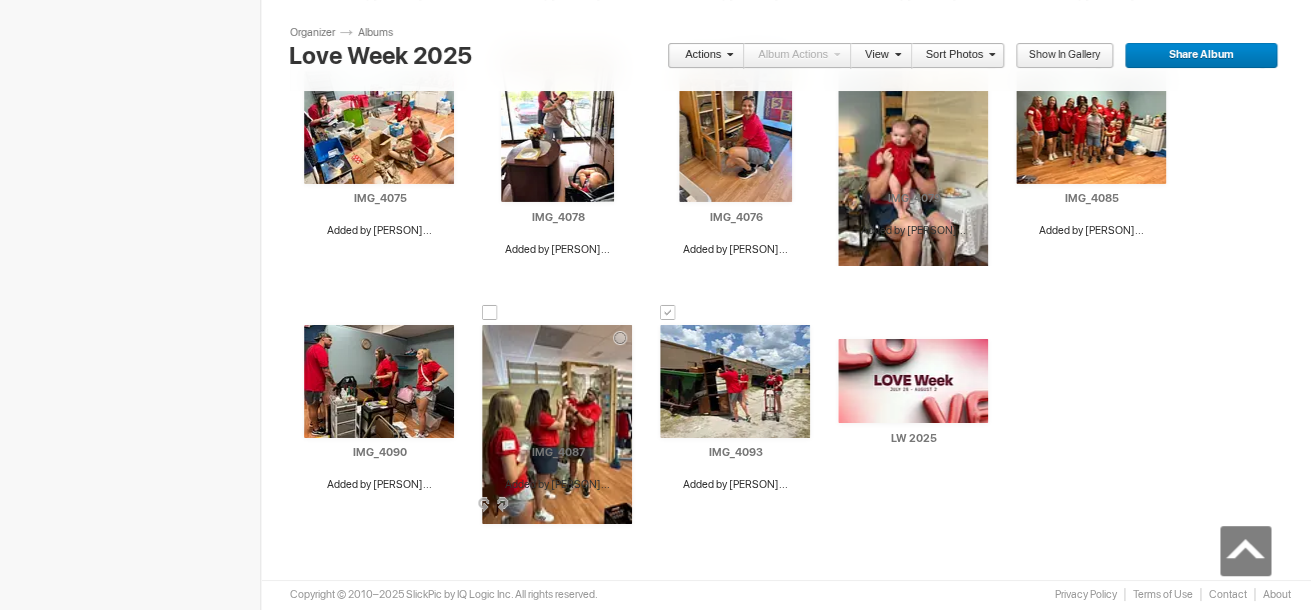 click at bounding box center [490, 313] 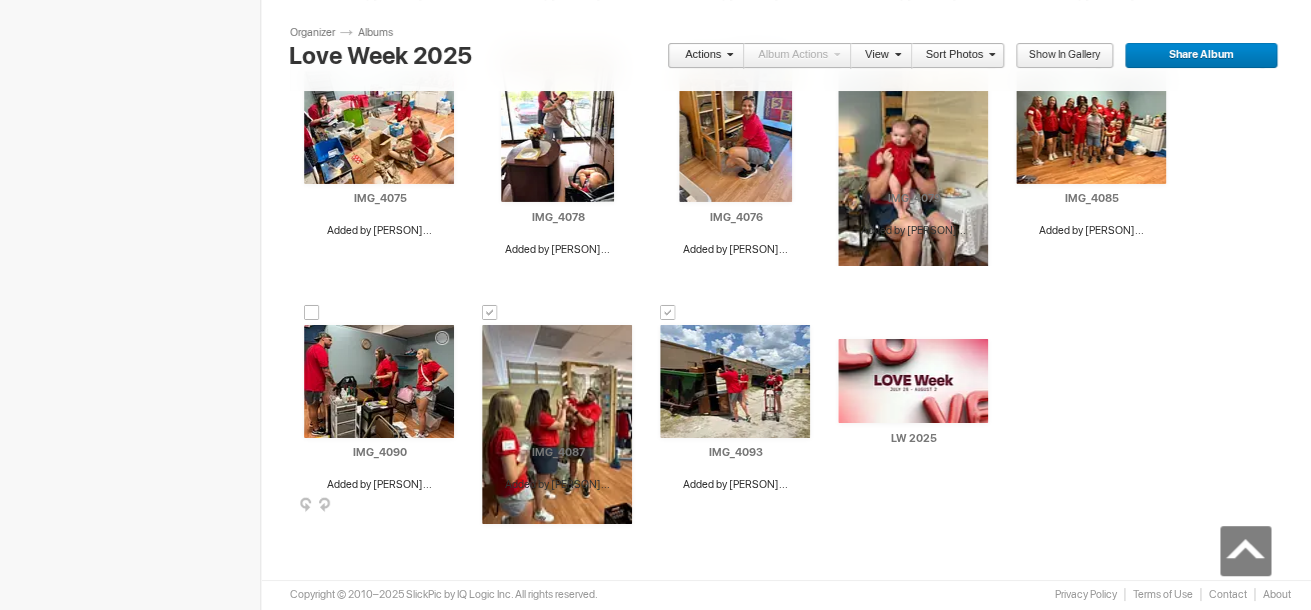 click at bounding box center (312, 313) 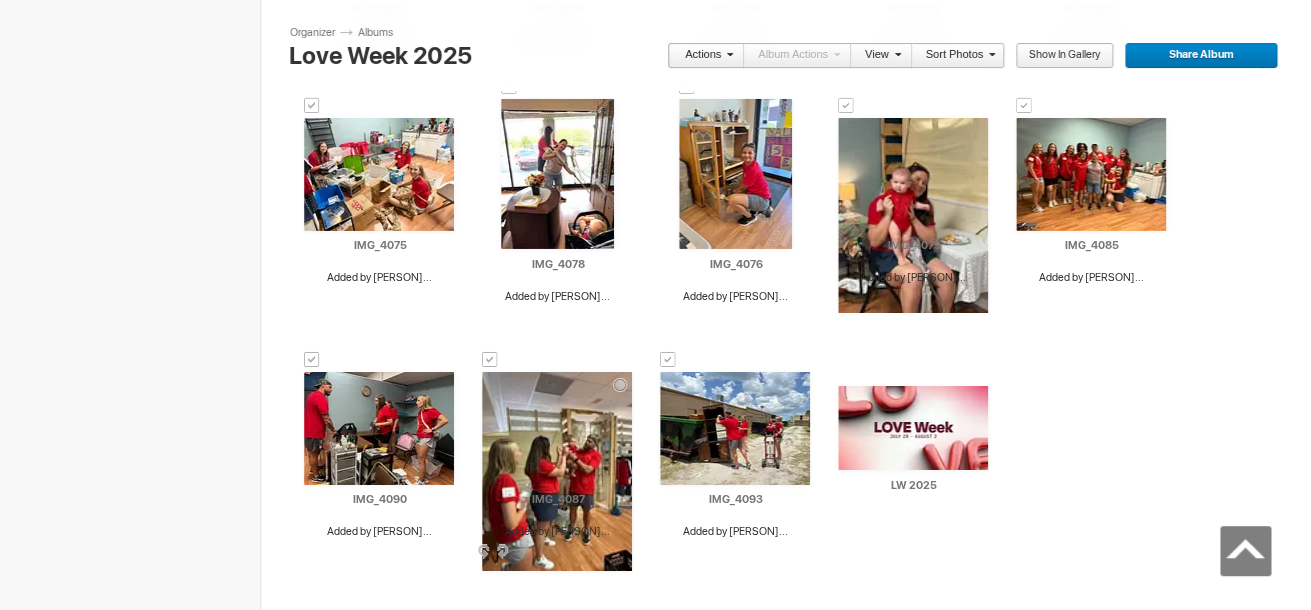 scroll, scrollTop: 2180, scrollLeft: 0, axis: vertical 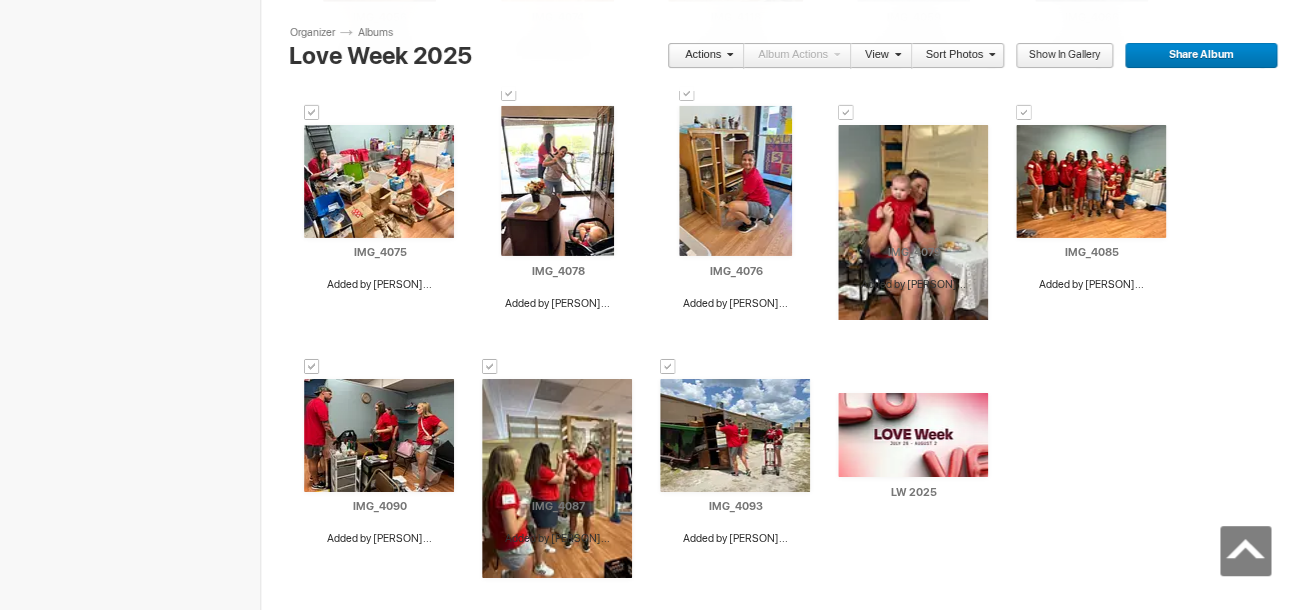 click on "Actions" at bounding box center [700, 56] 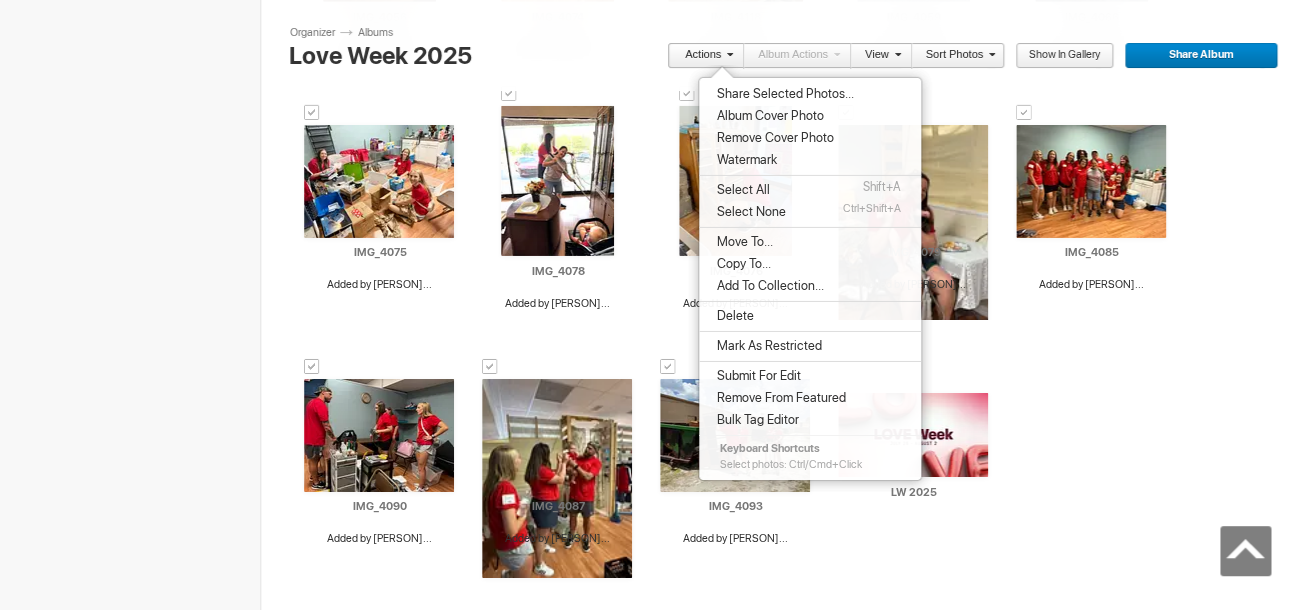 click on "Delete" at bounding box center [732, 316] 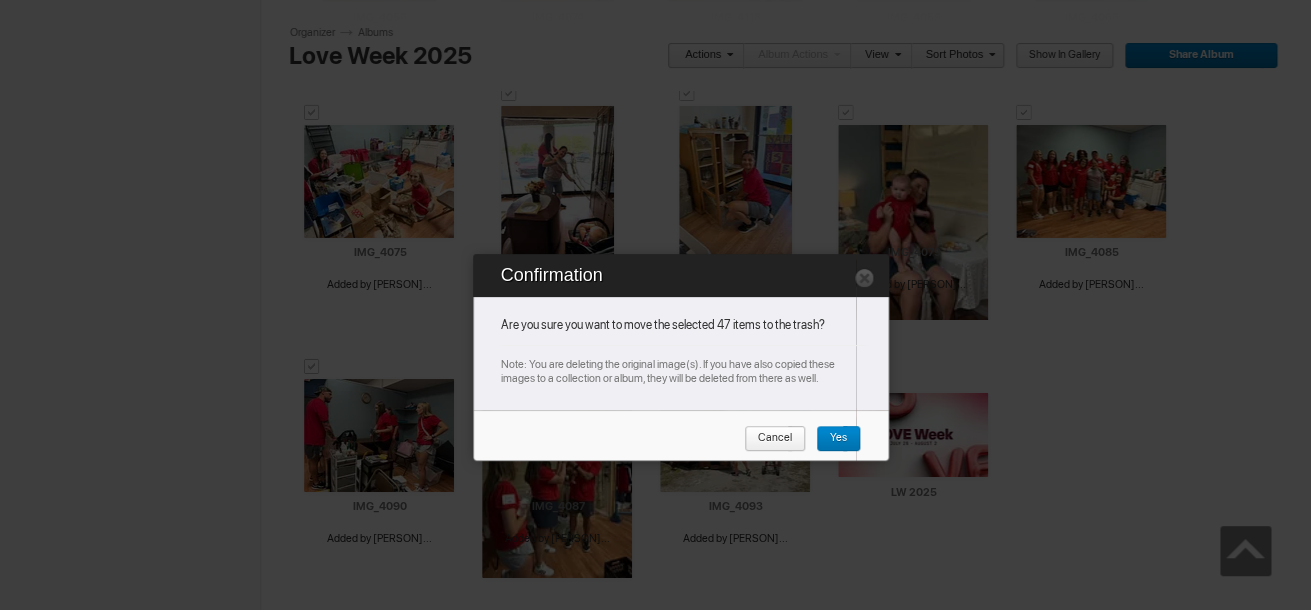 click on "Yes" at bounding box center [831, 439] 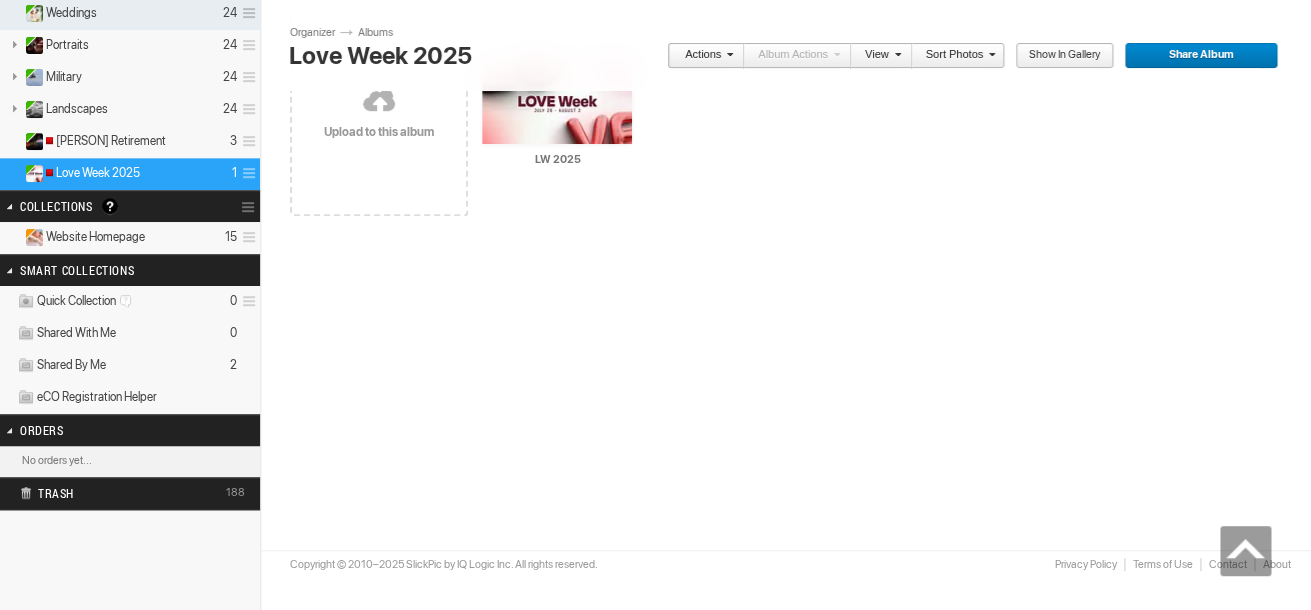 scroll, scrollTop: 227, scrollLeft: 0, axis: vertical 